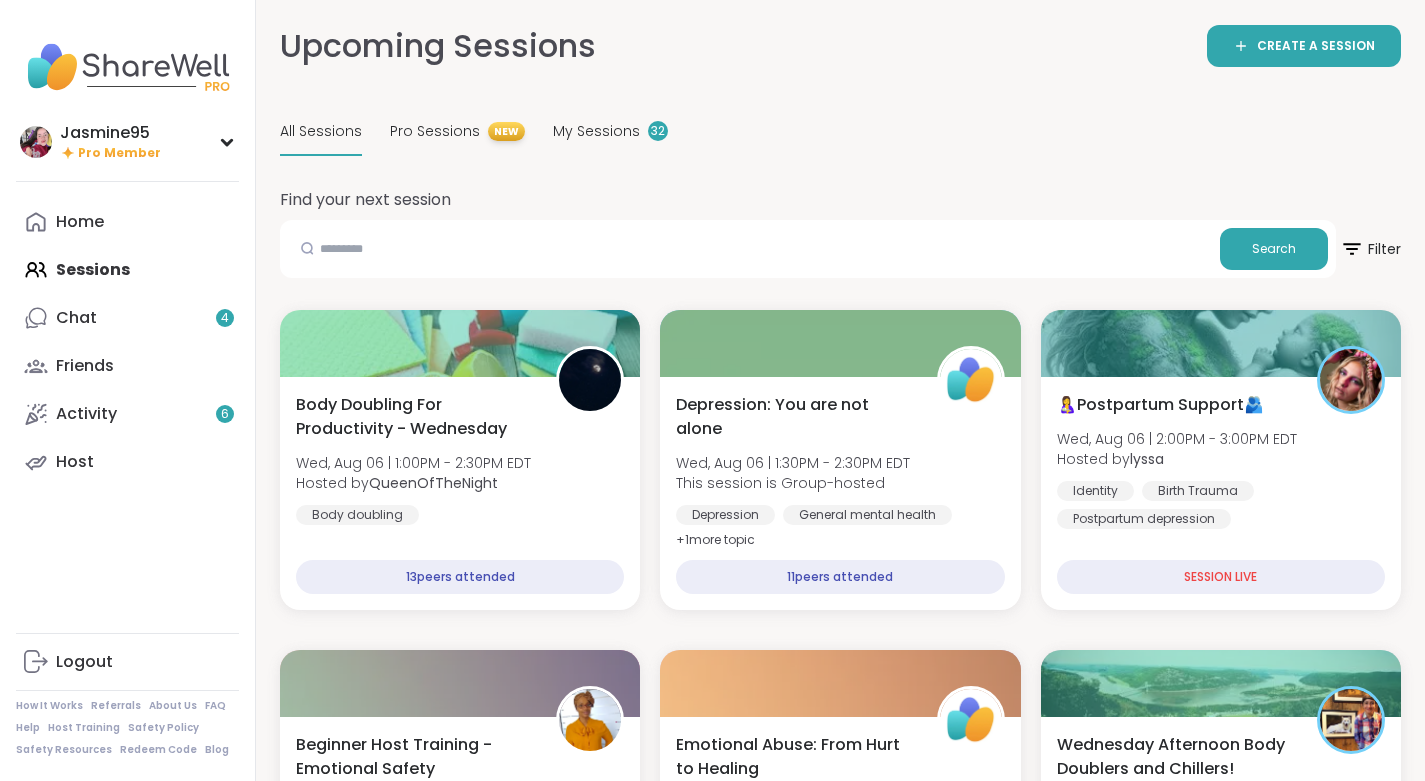 scroll, scrollTop: 0, scrollLeft: 0, axis: both 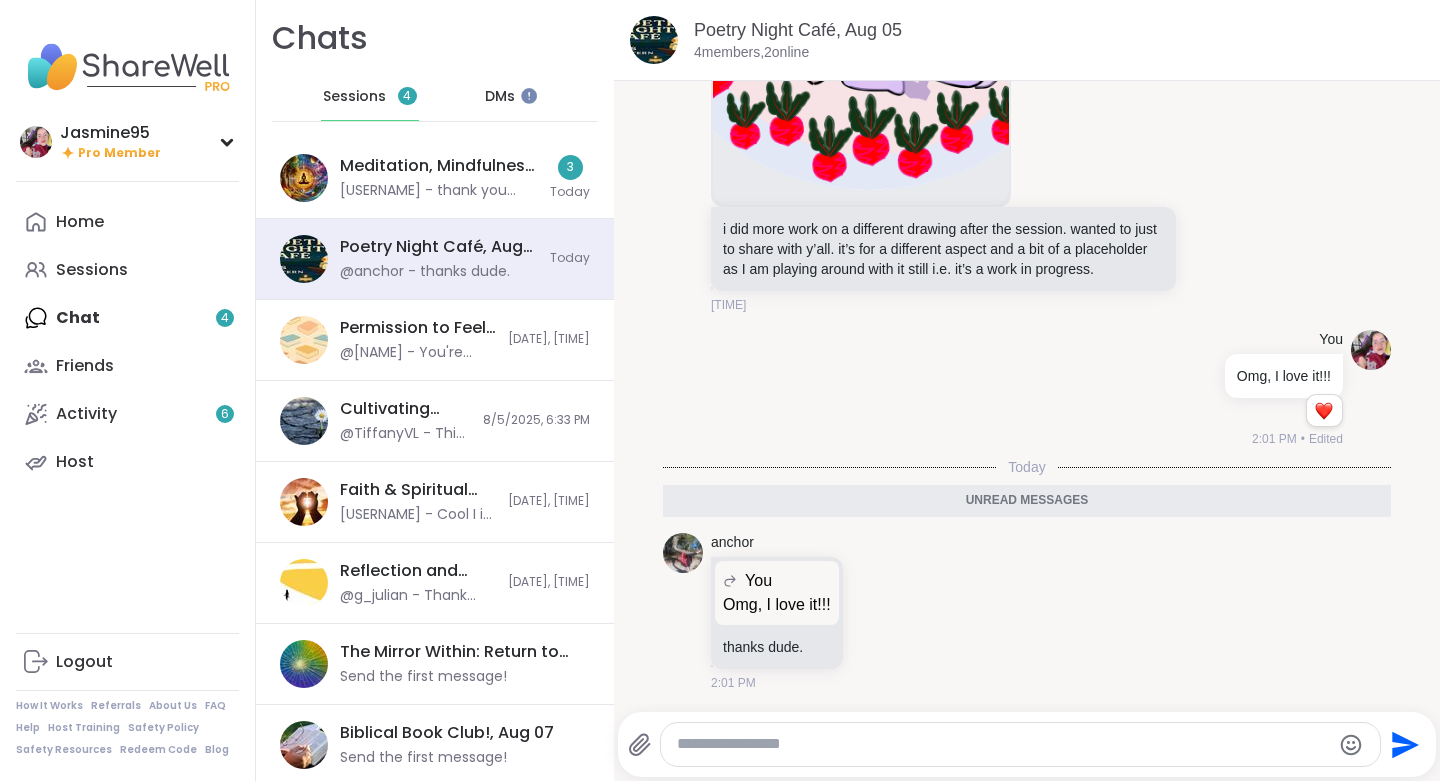 click 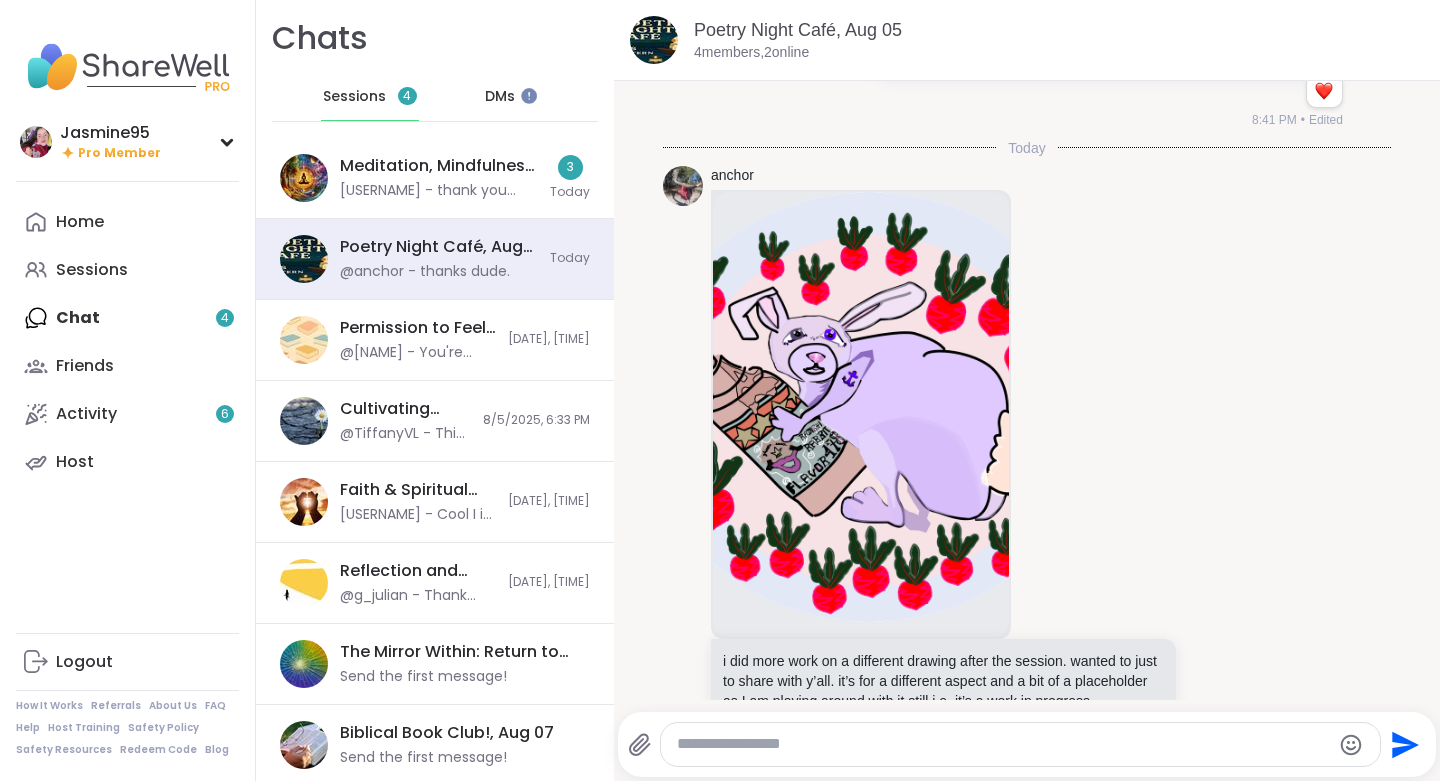 scroll, scrollTop: 2923, scrollLeft: 0, axis: vertical 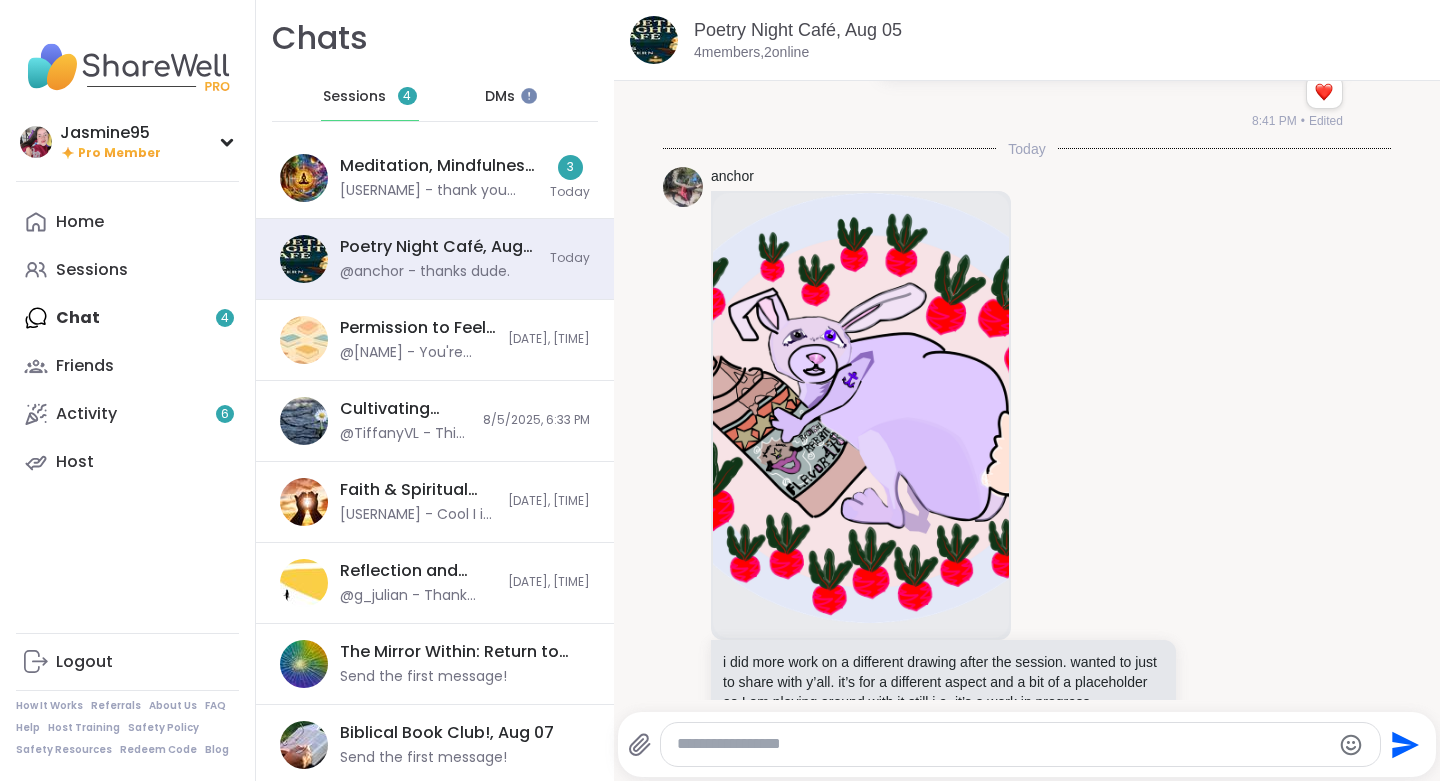 click 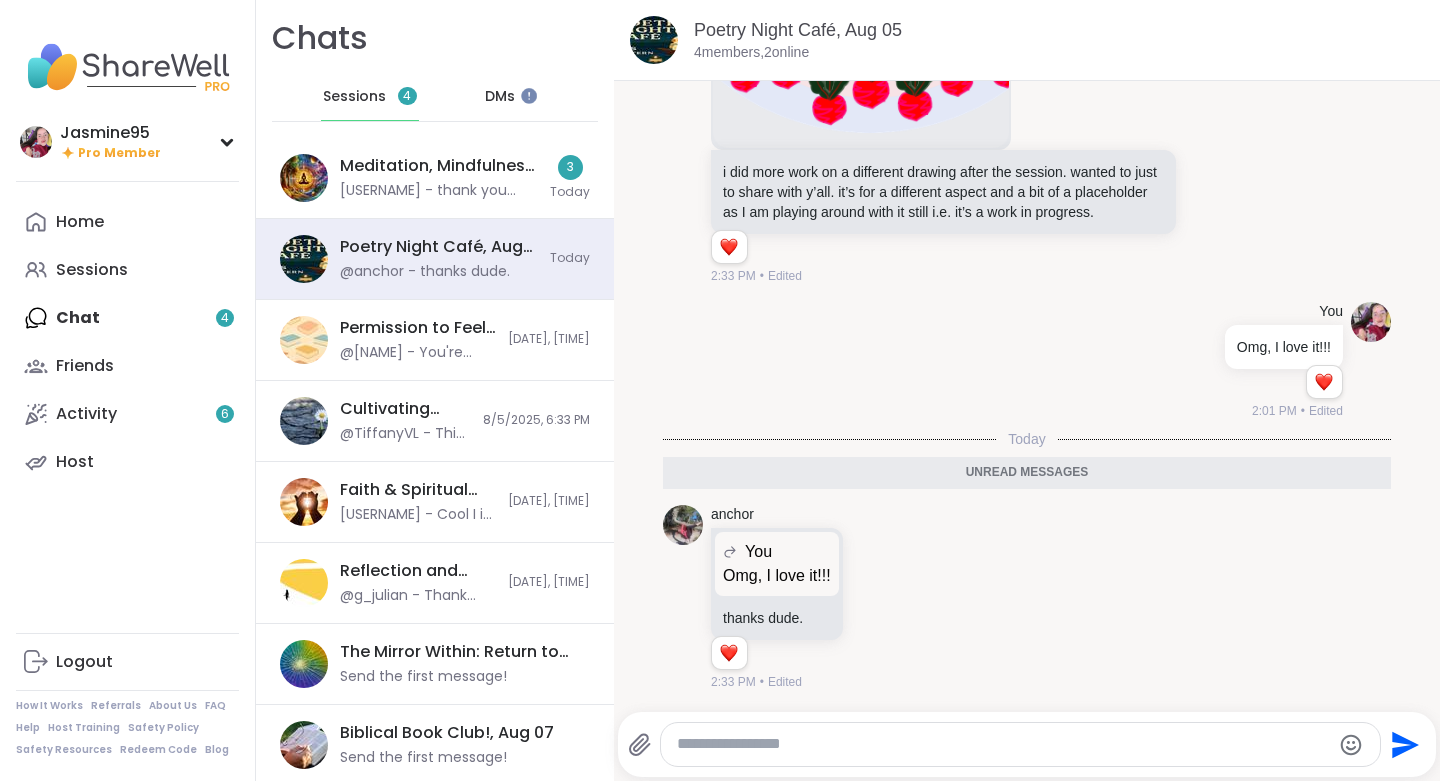 scroll, scrollTop: 3433, scrollLeft: 0, axis: vertical 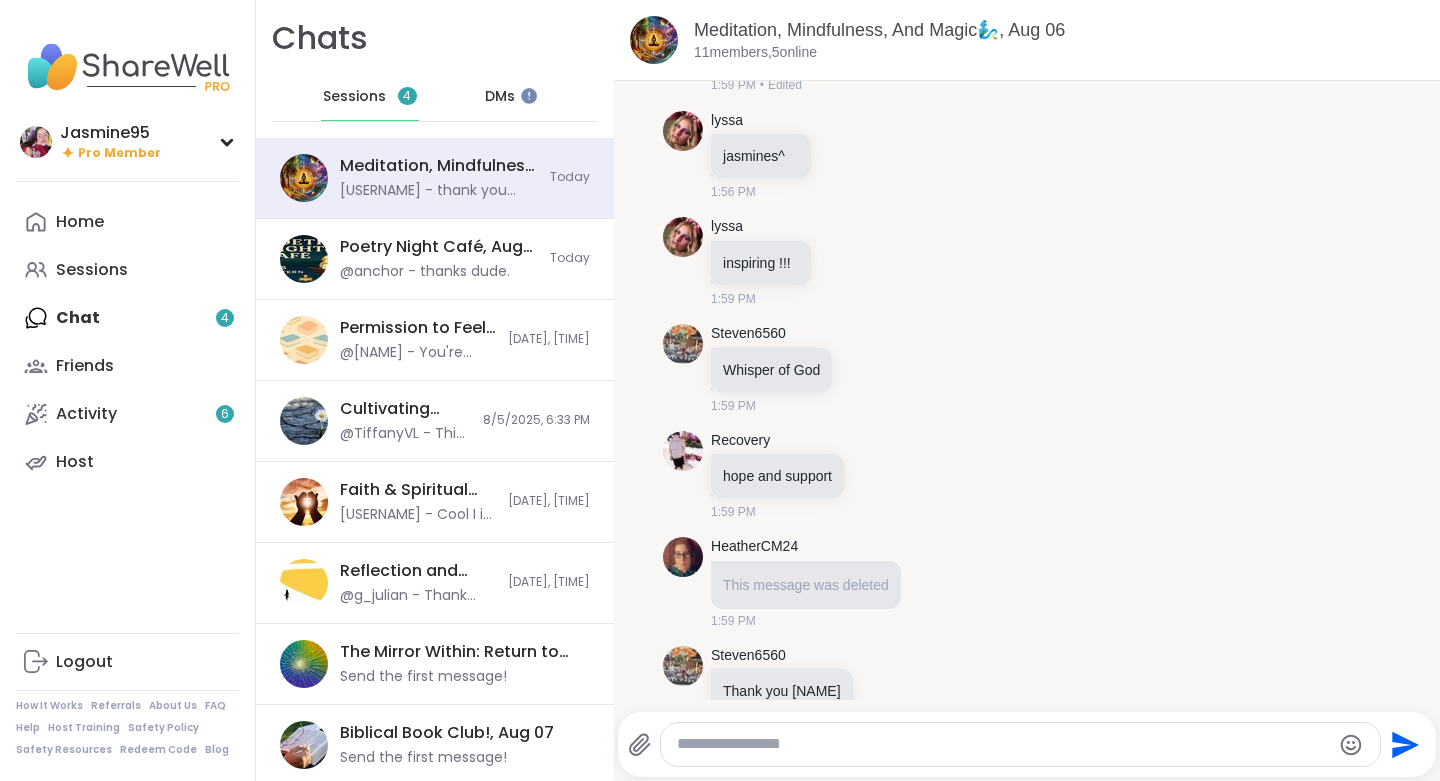 click 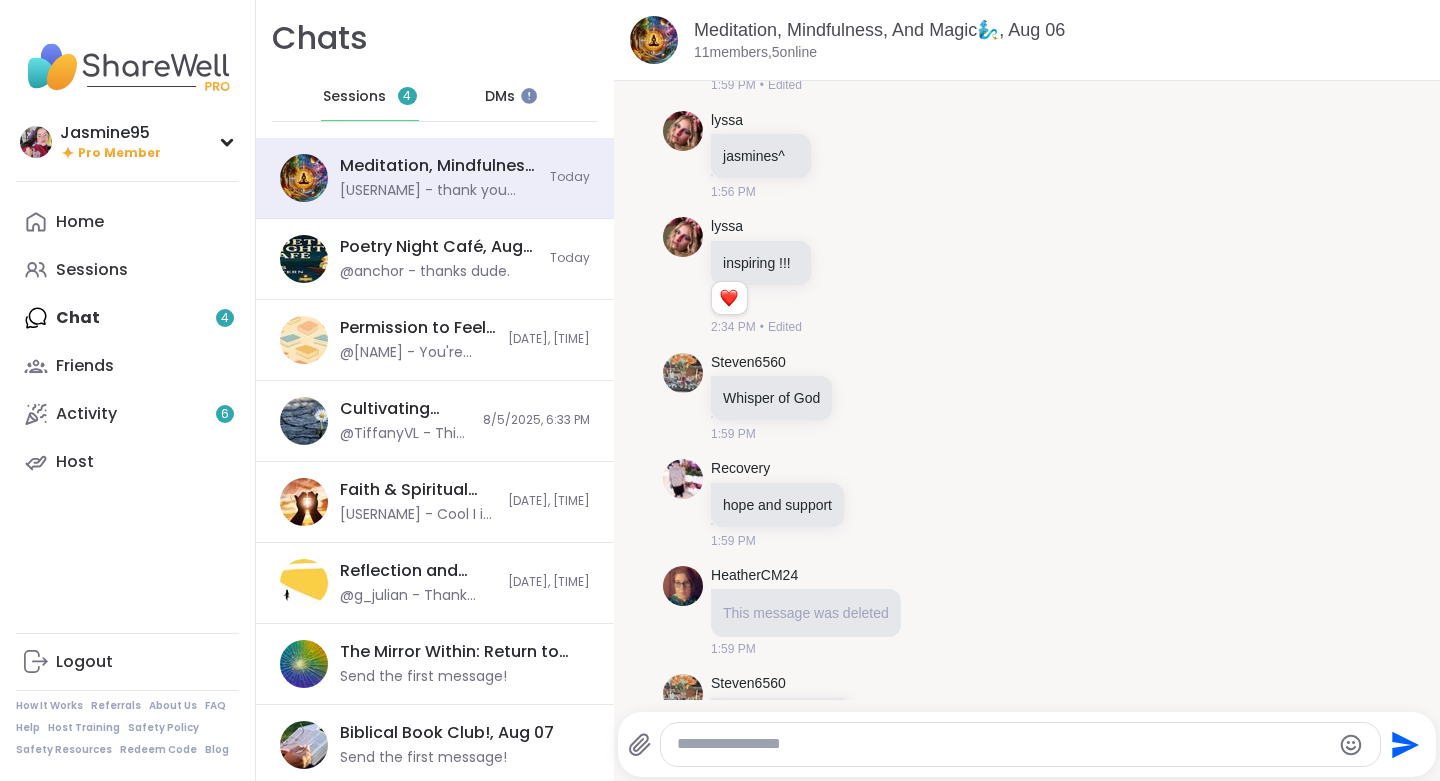 click 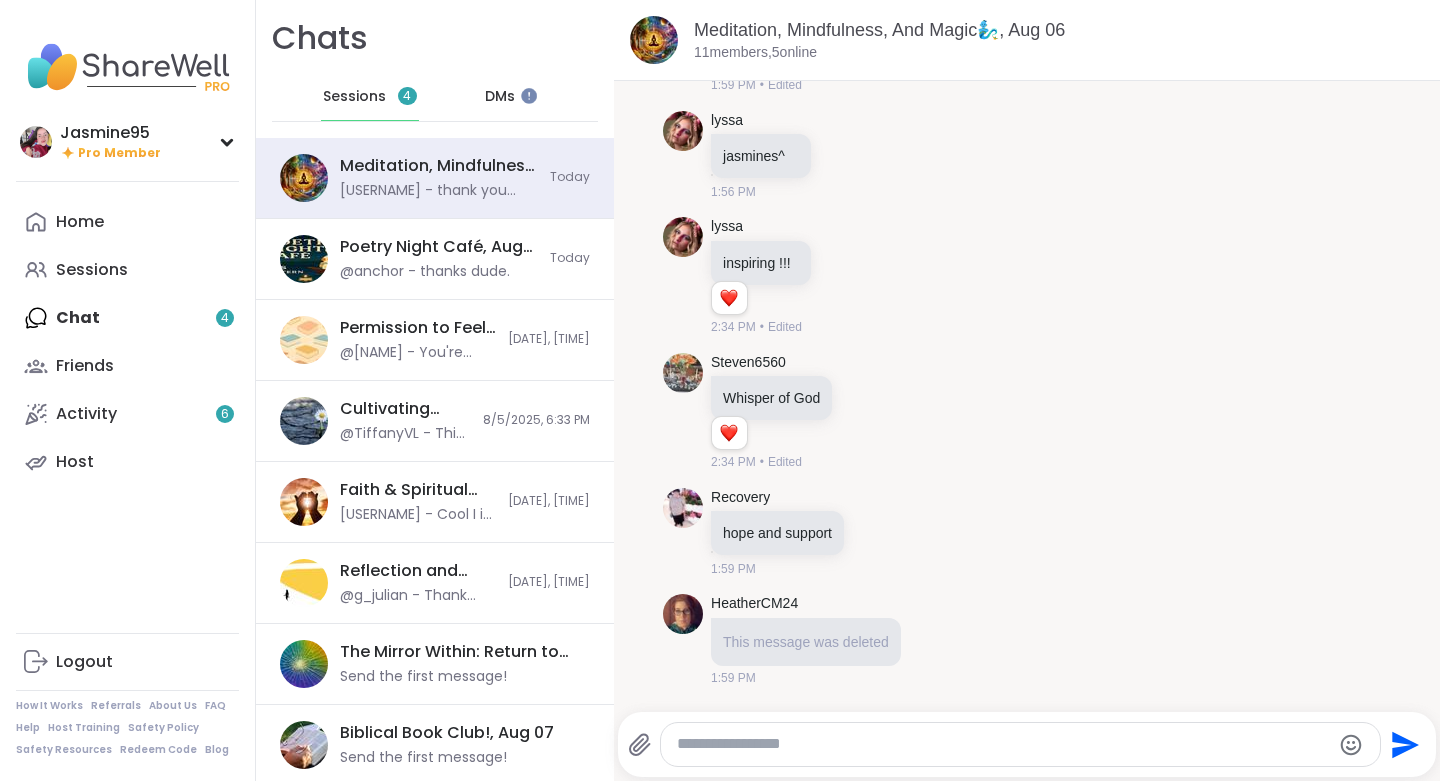 click 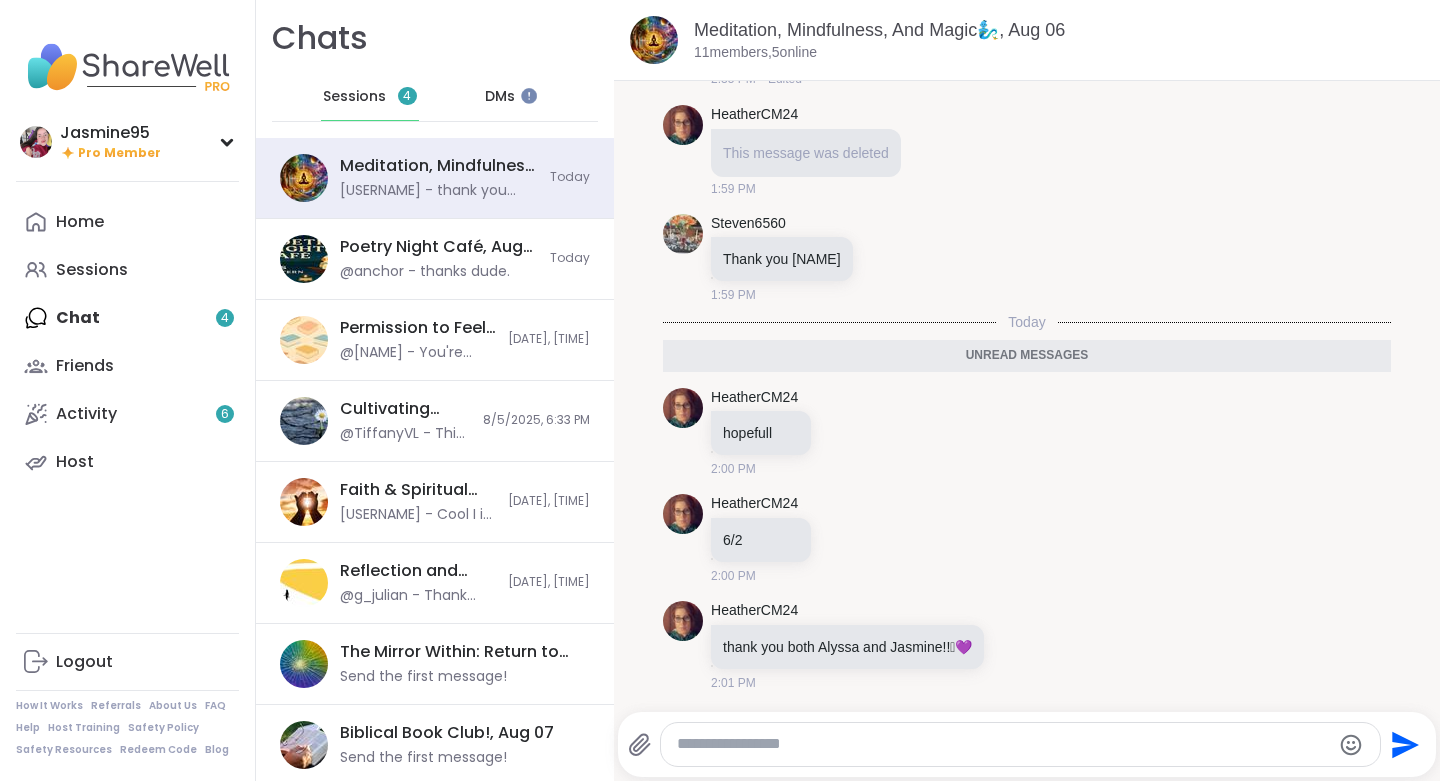 scroll, scrollTop: 6479, scrollLeft: 0, axis: vertical 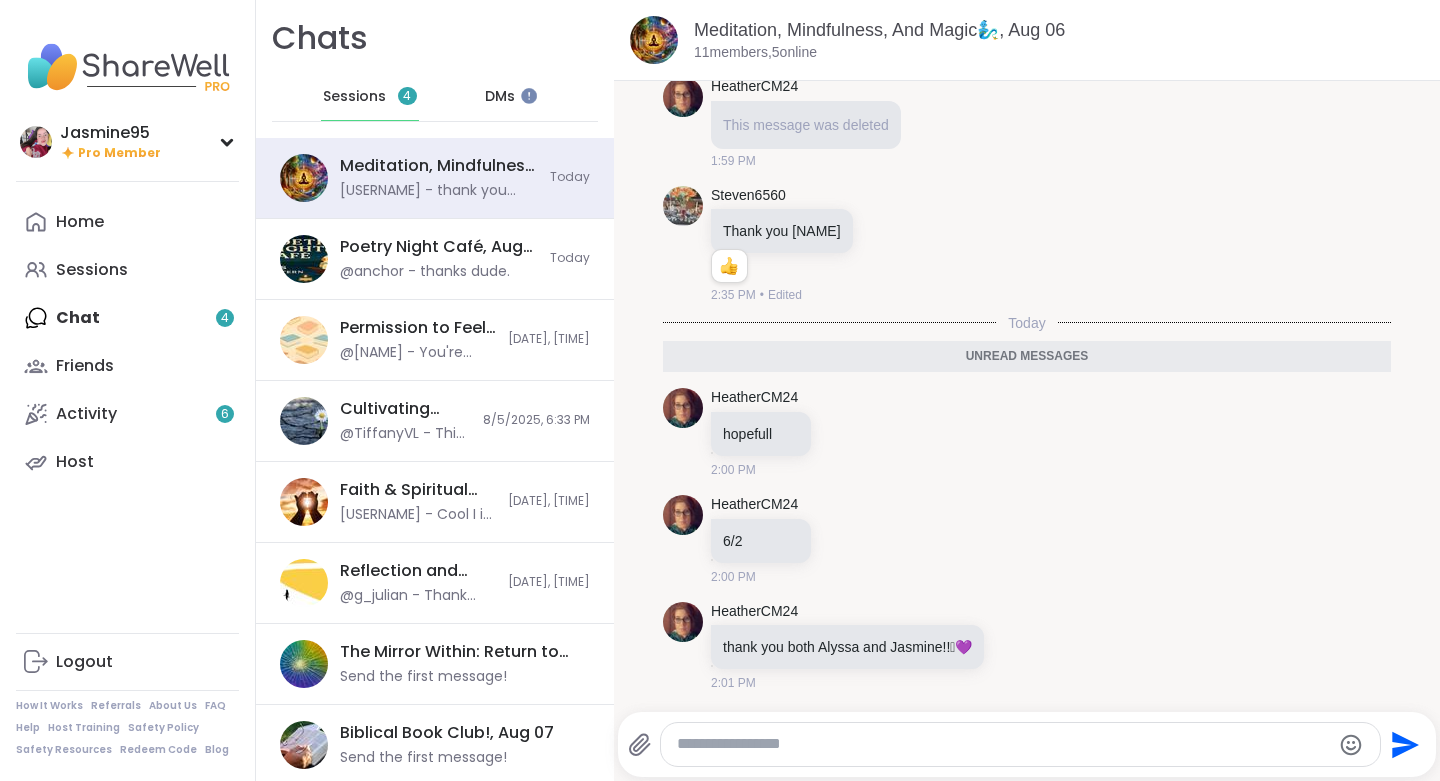 click 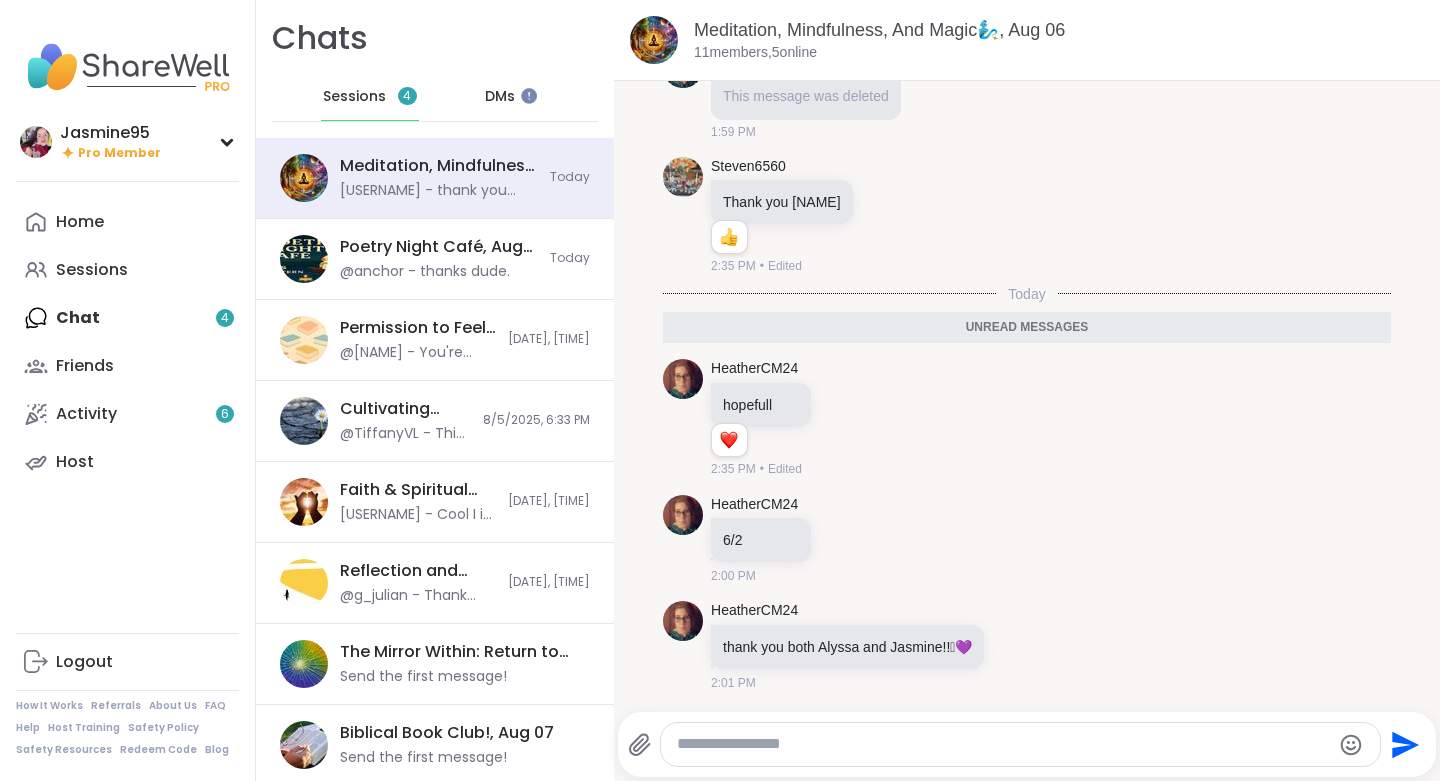 scroll, scrollTop: 6536, scrollLeft: 0, axis: vertical 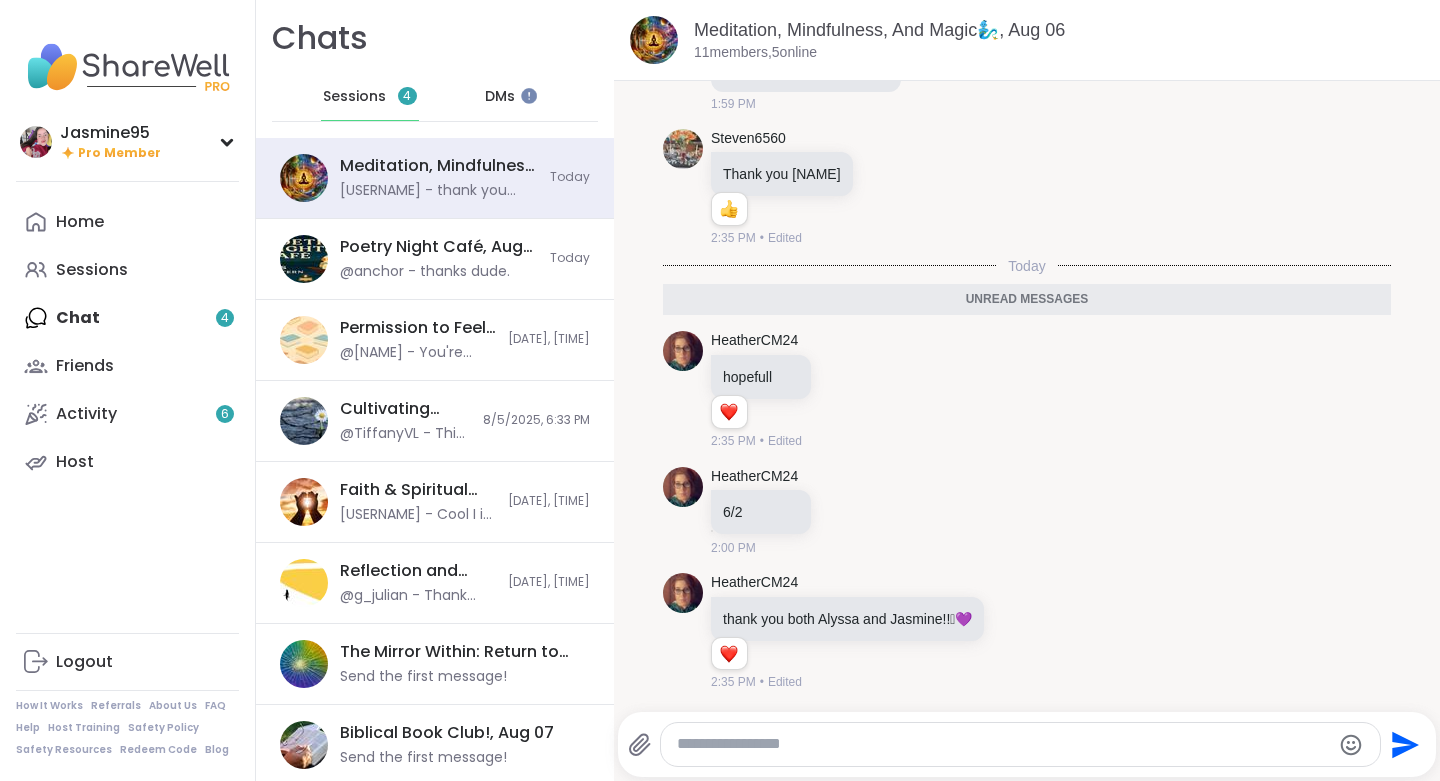 click at bounding box center [1003, 744] 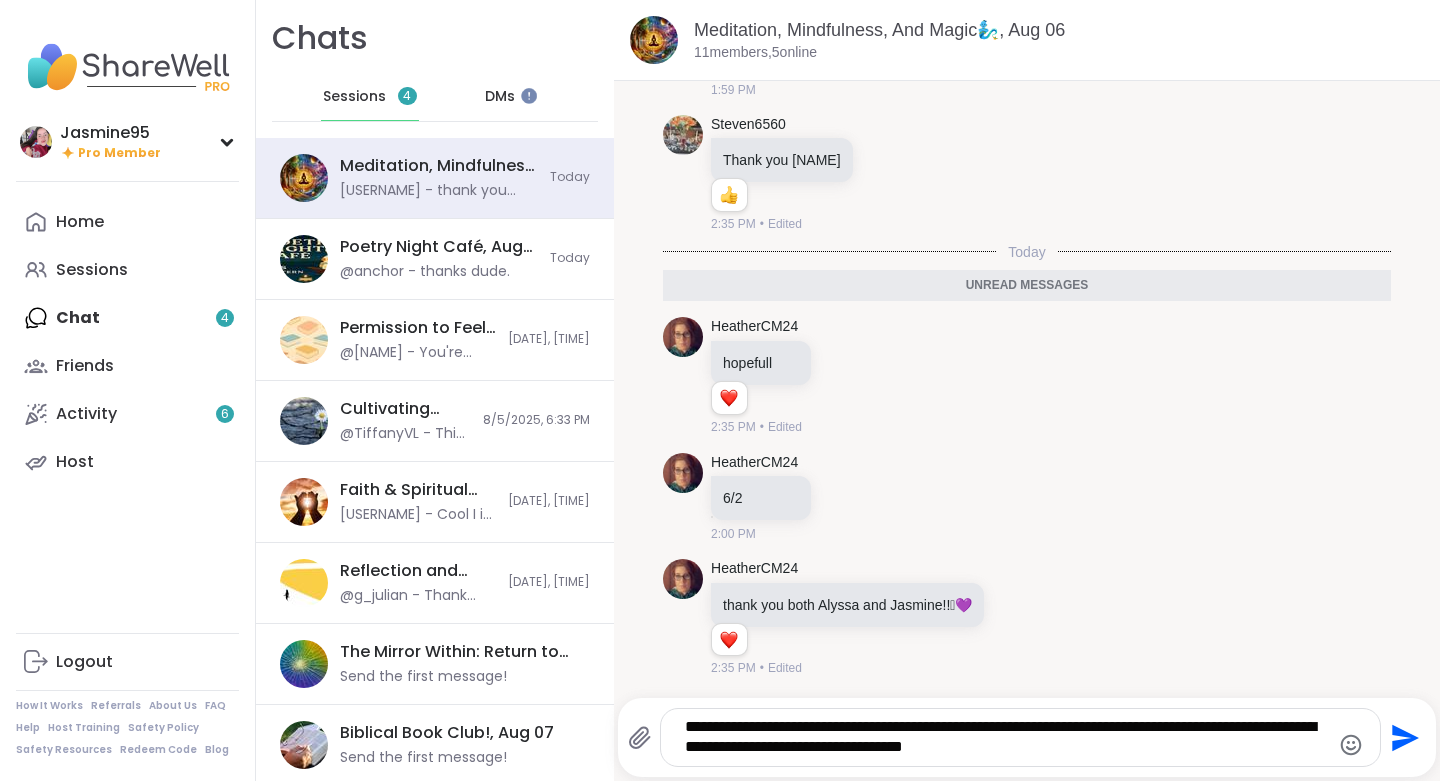 type on "**********" 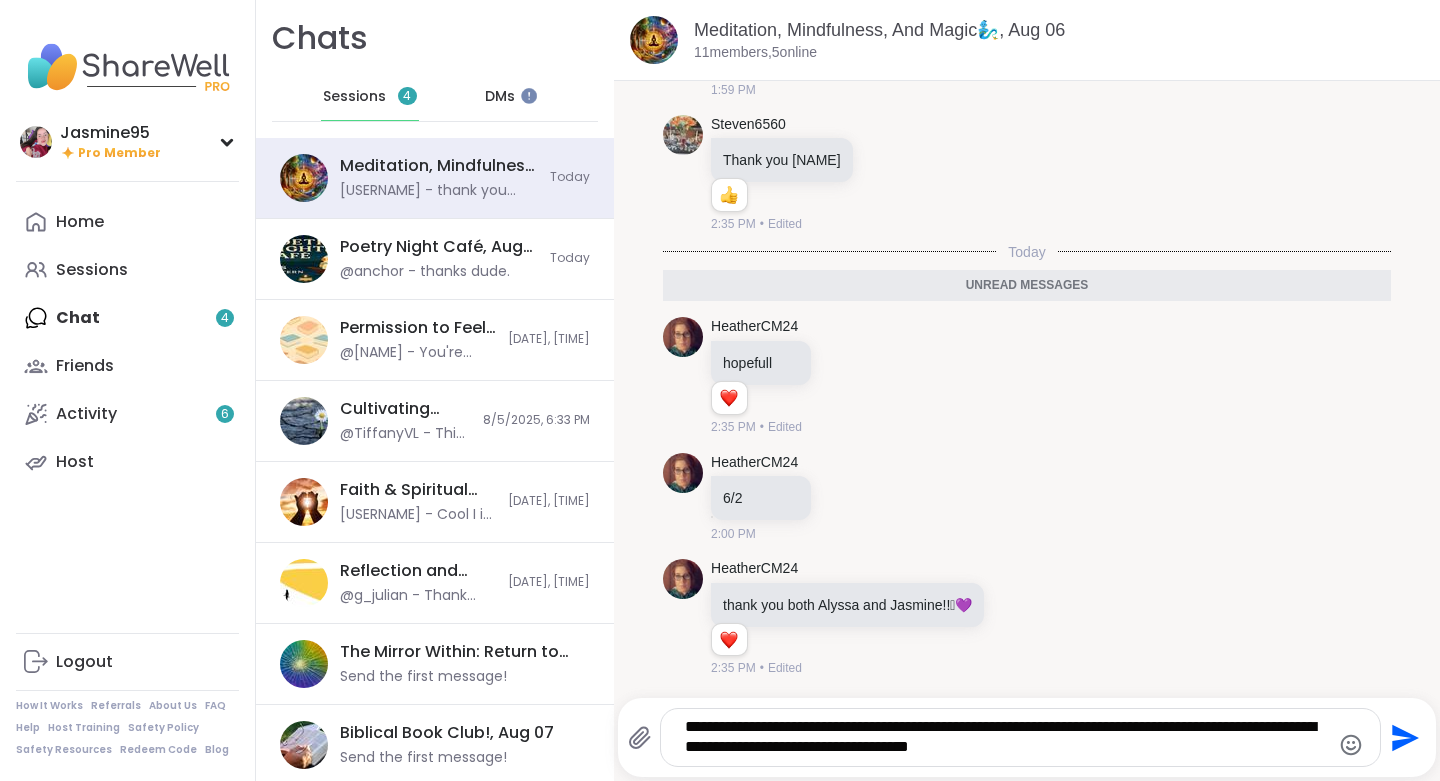 type 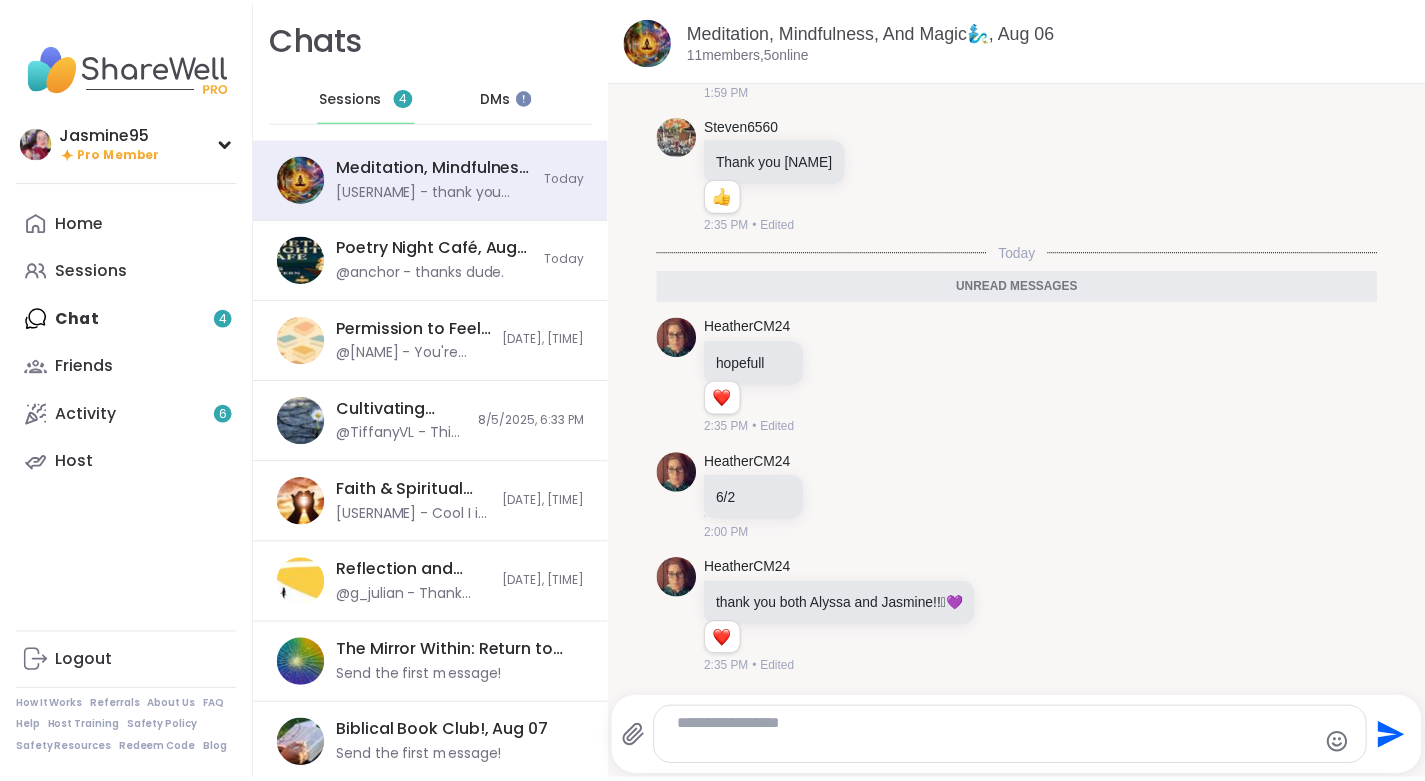 scroll, scrollTop: 6663, scrollLeft: 0, axis: vertical 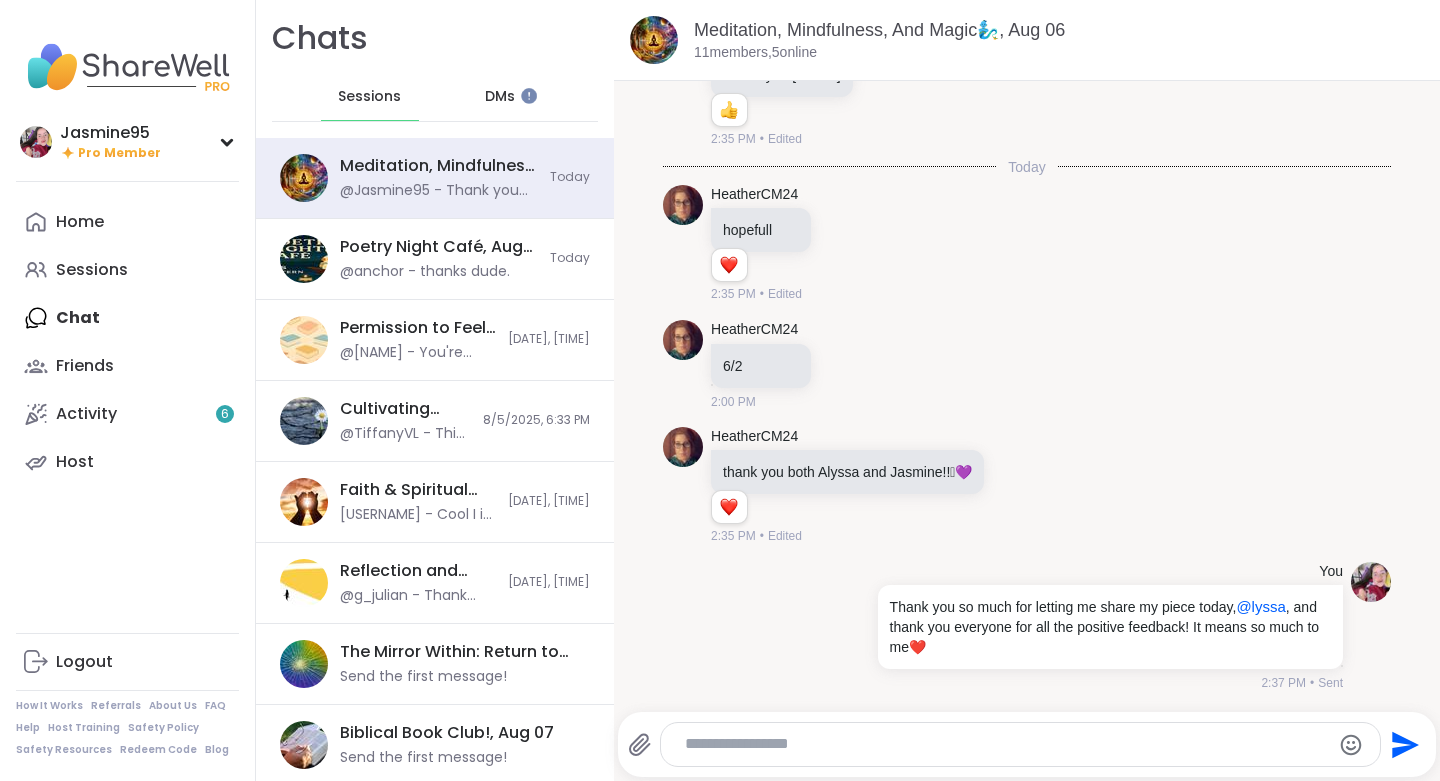 click on "Sessions" at bounding box center (127, 270) 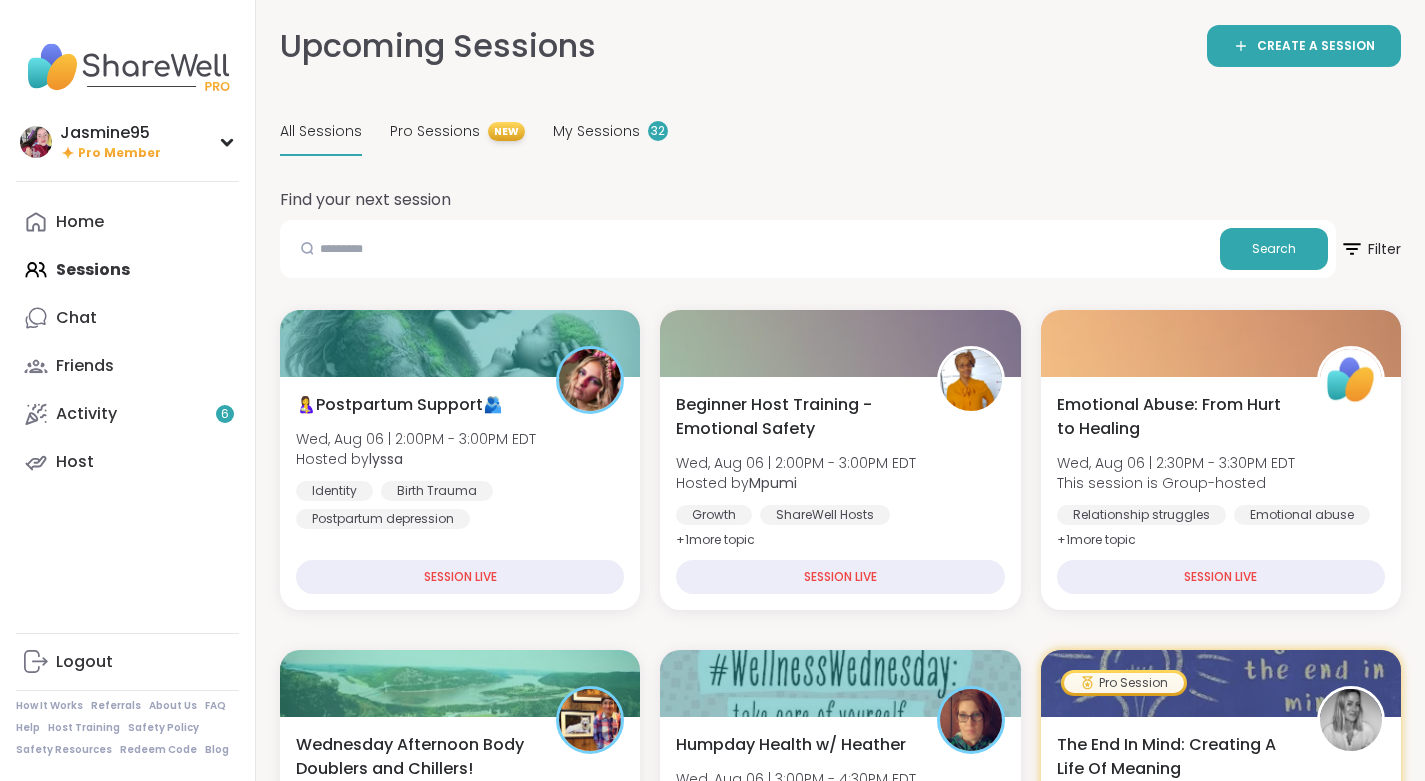 click on "My Sessions" at bounding box center [596, 131] 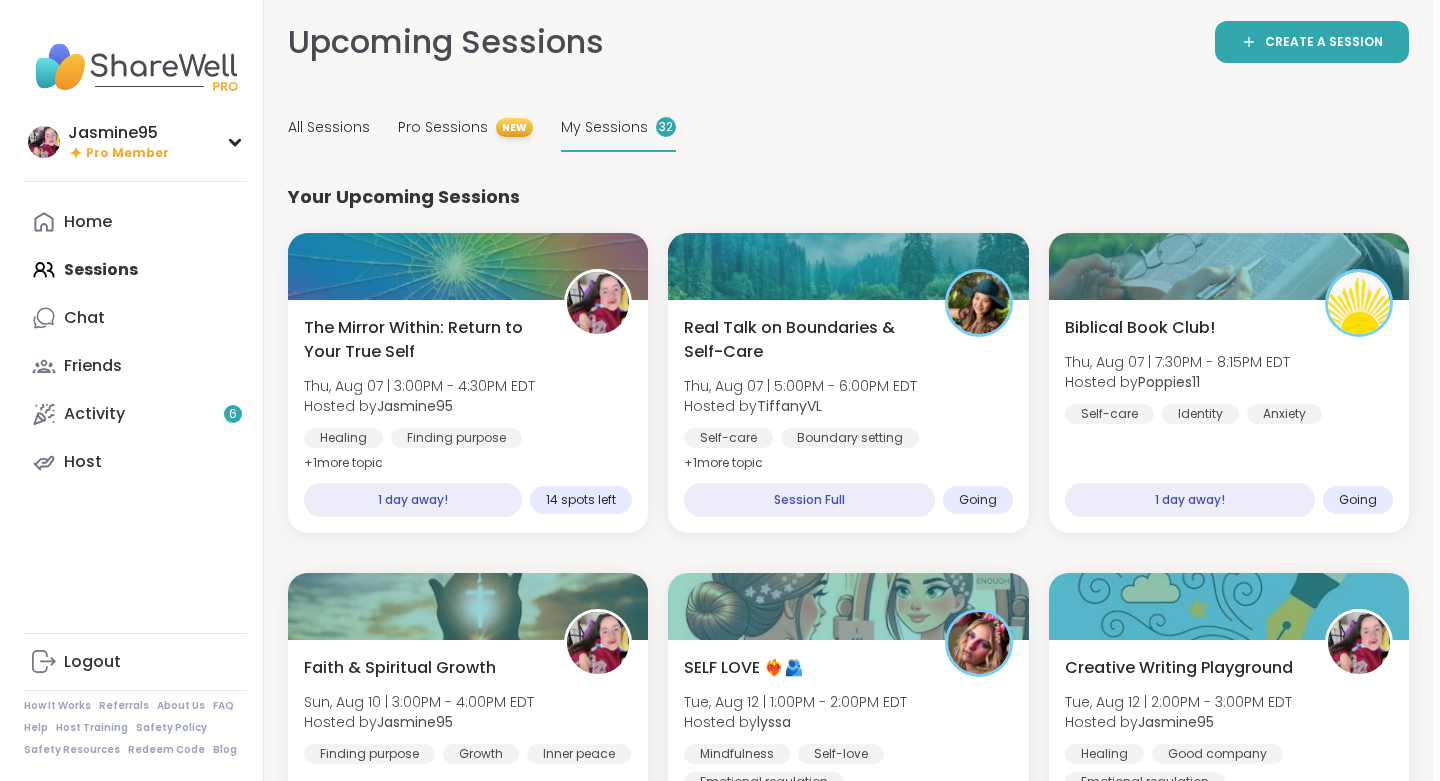 scroll, scrollTop: 0, scrollLeft: 0, axis: both 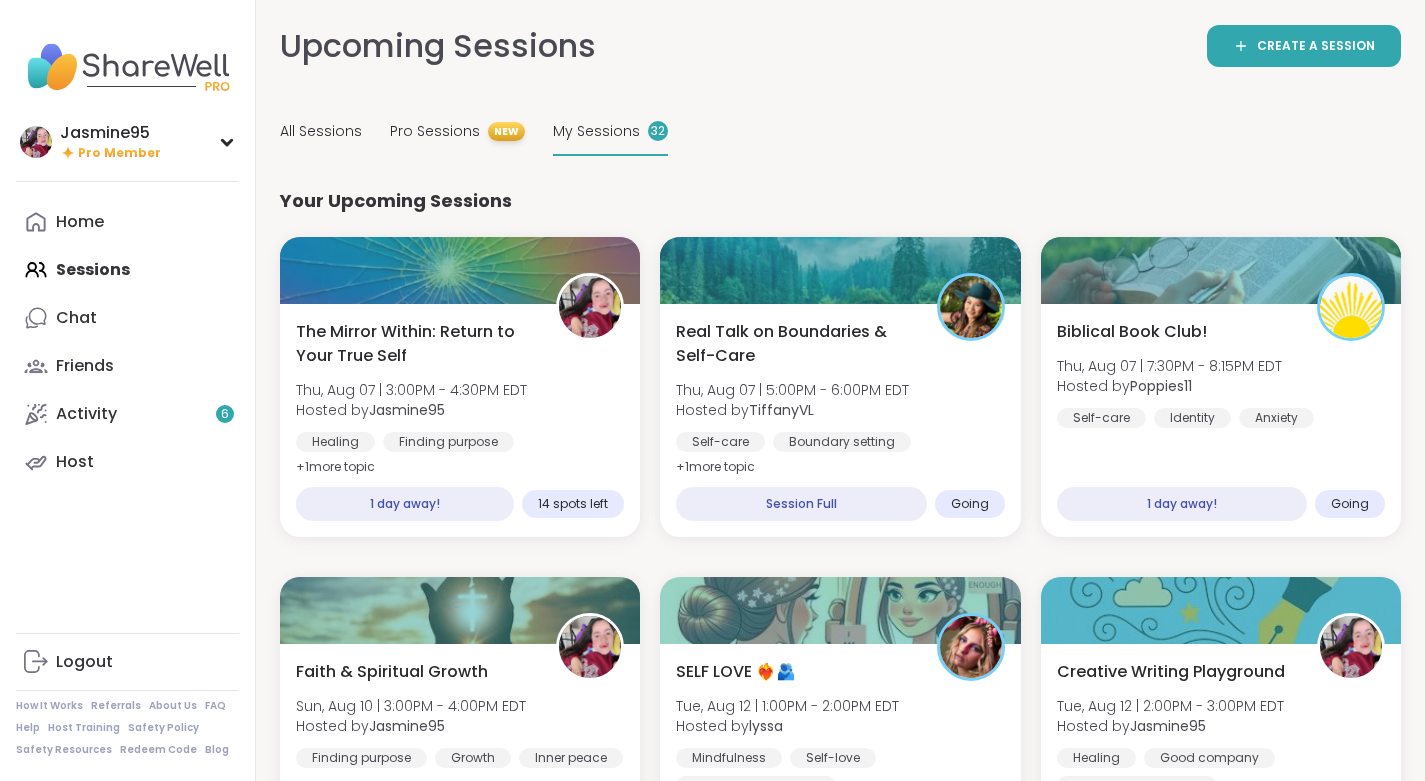 click on "The Mirror Within: Return to Your True Self" at bounding box center (415, 344) 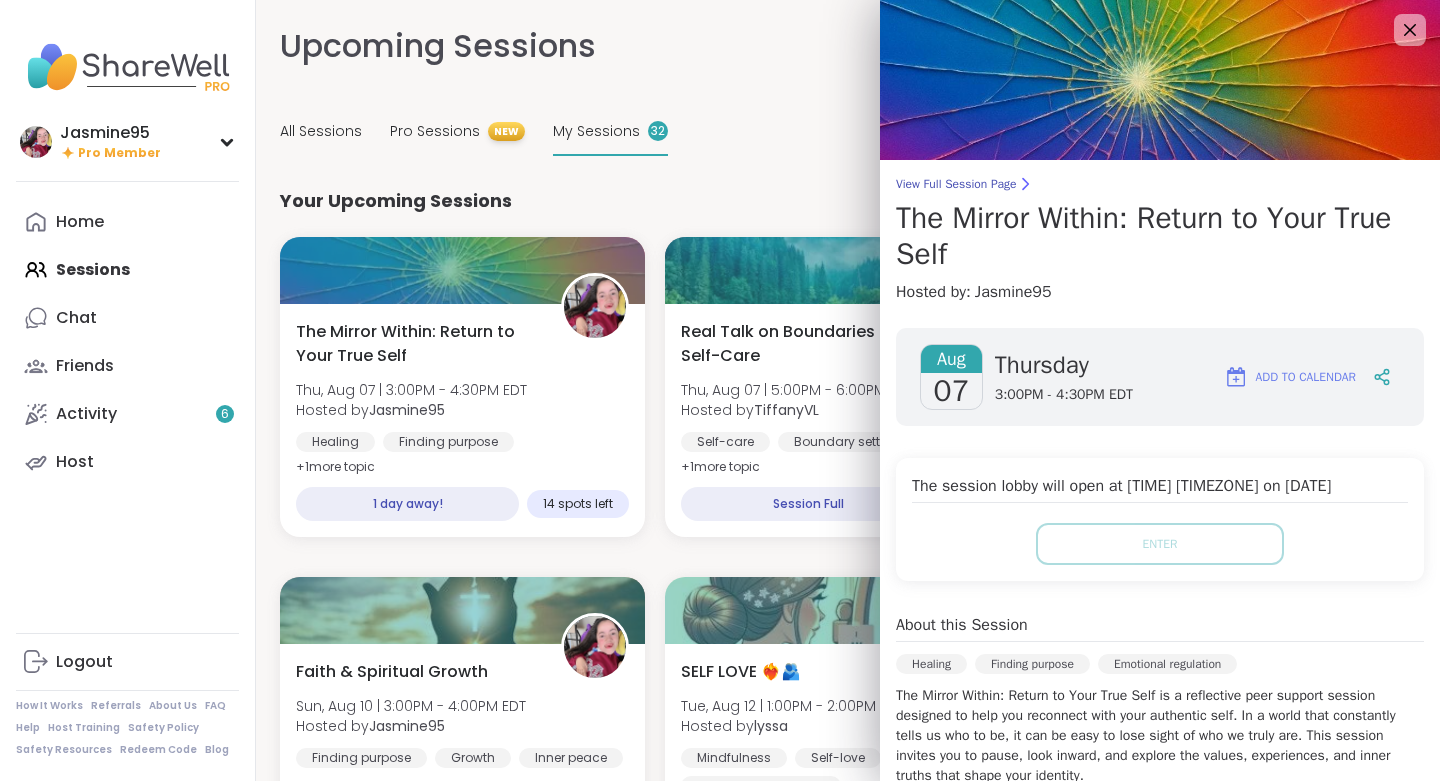 click 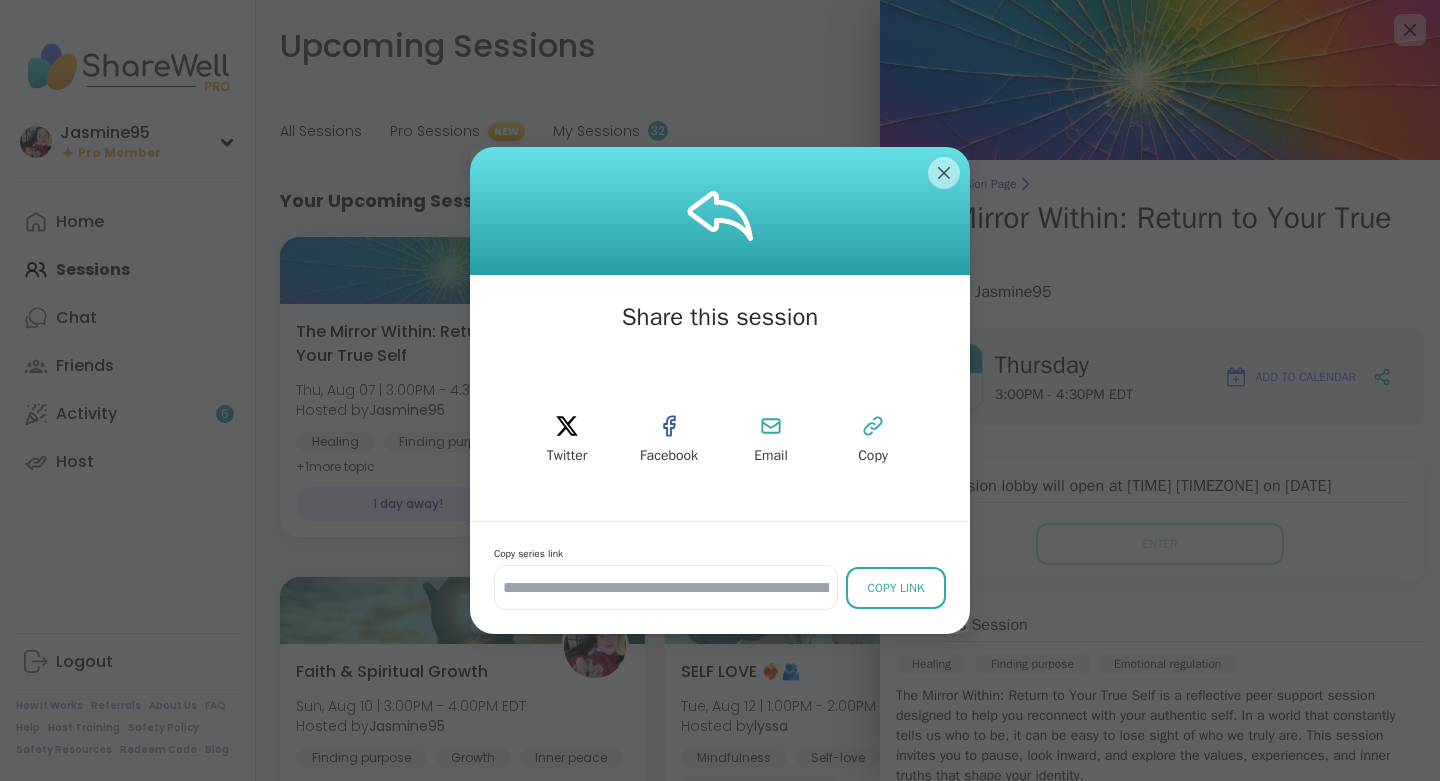 click on "Copy" at bounding box center (873, 440) 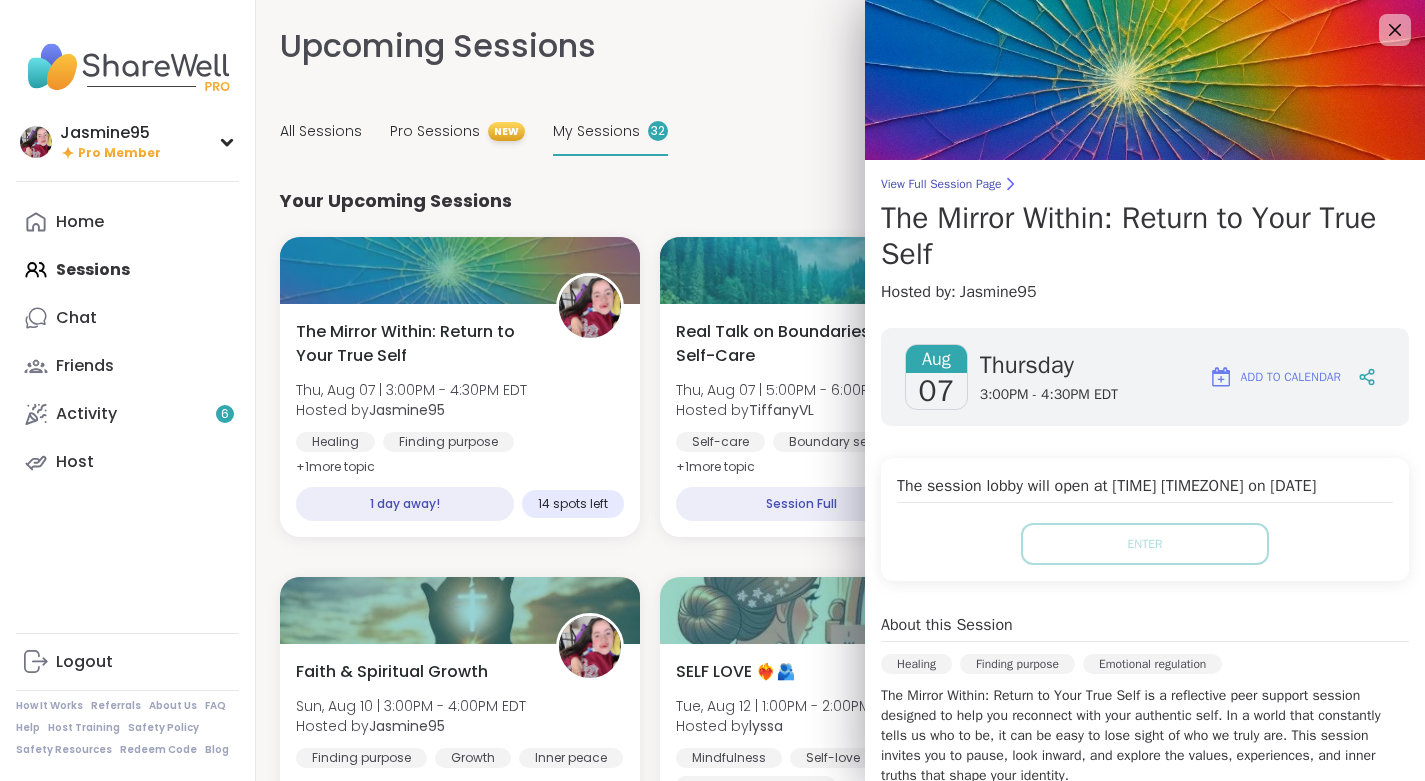click 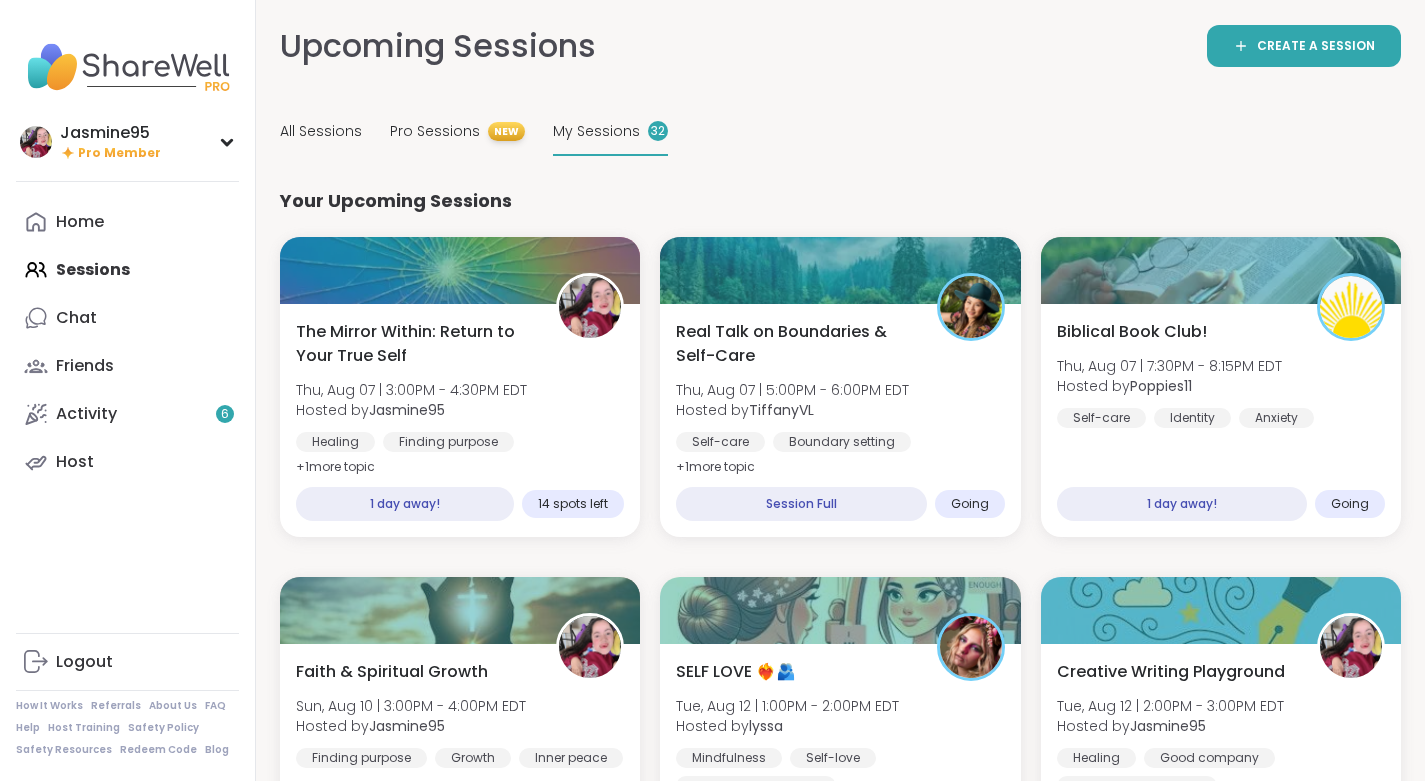 click on "Activity 6" at bounding box center (127, 414) 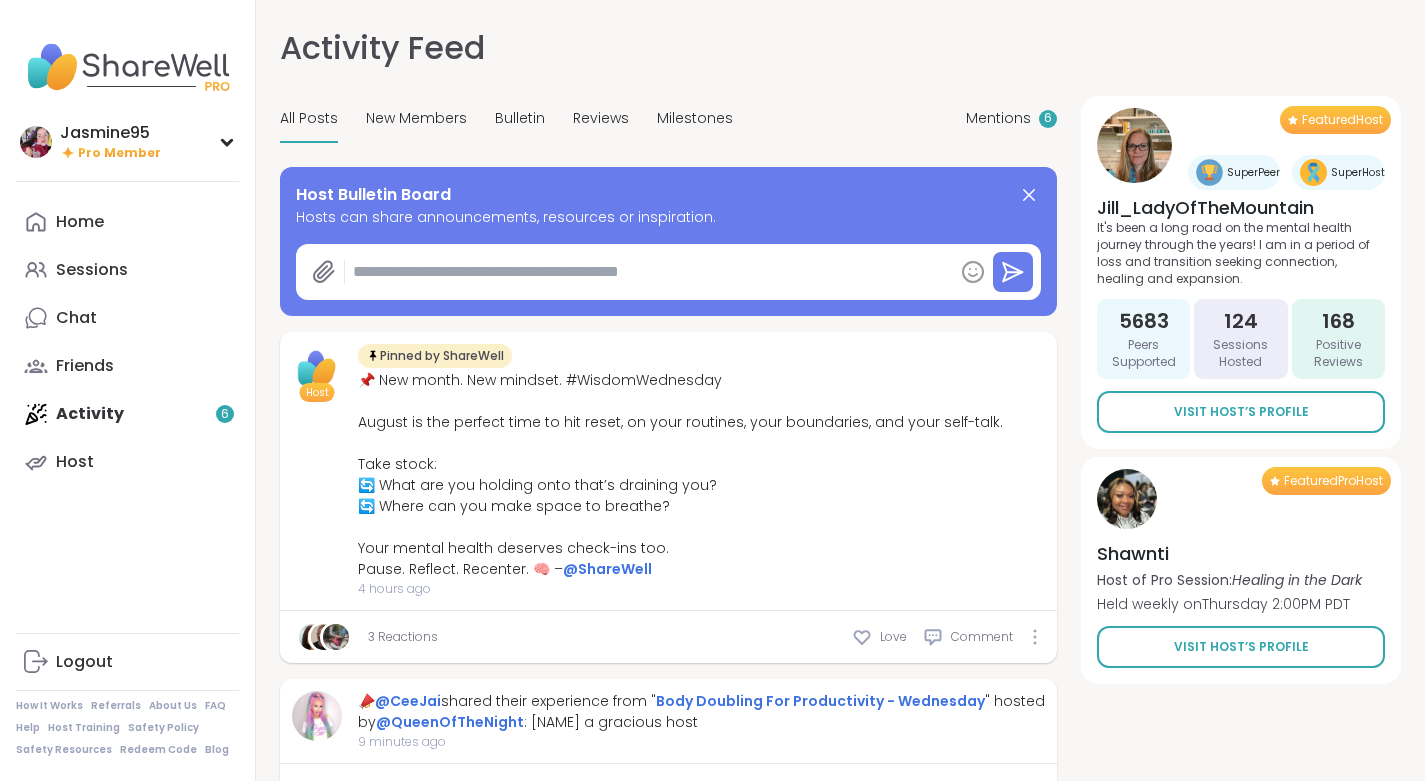 click at bounding box center [649, 272] 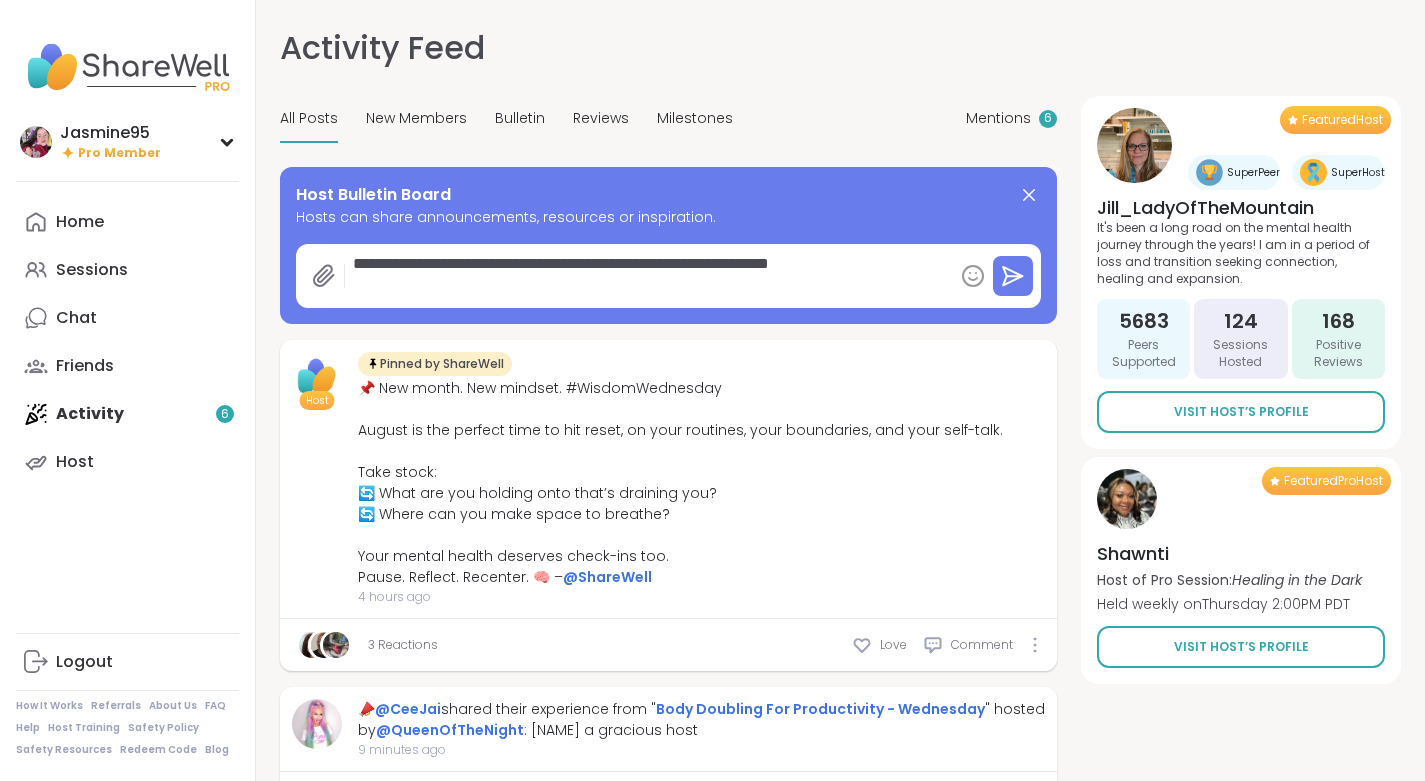 type on "**********" 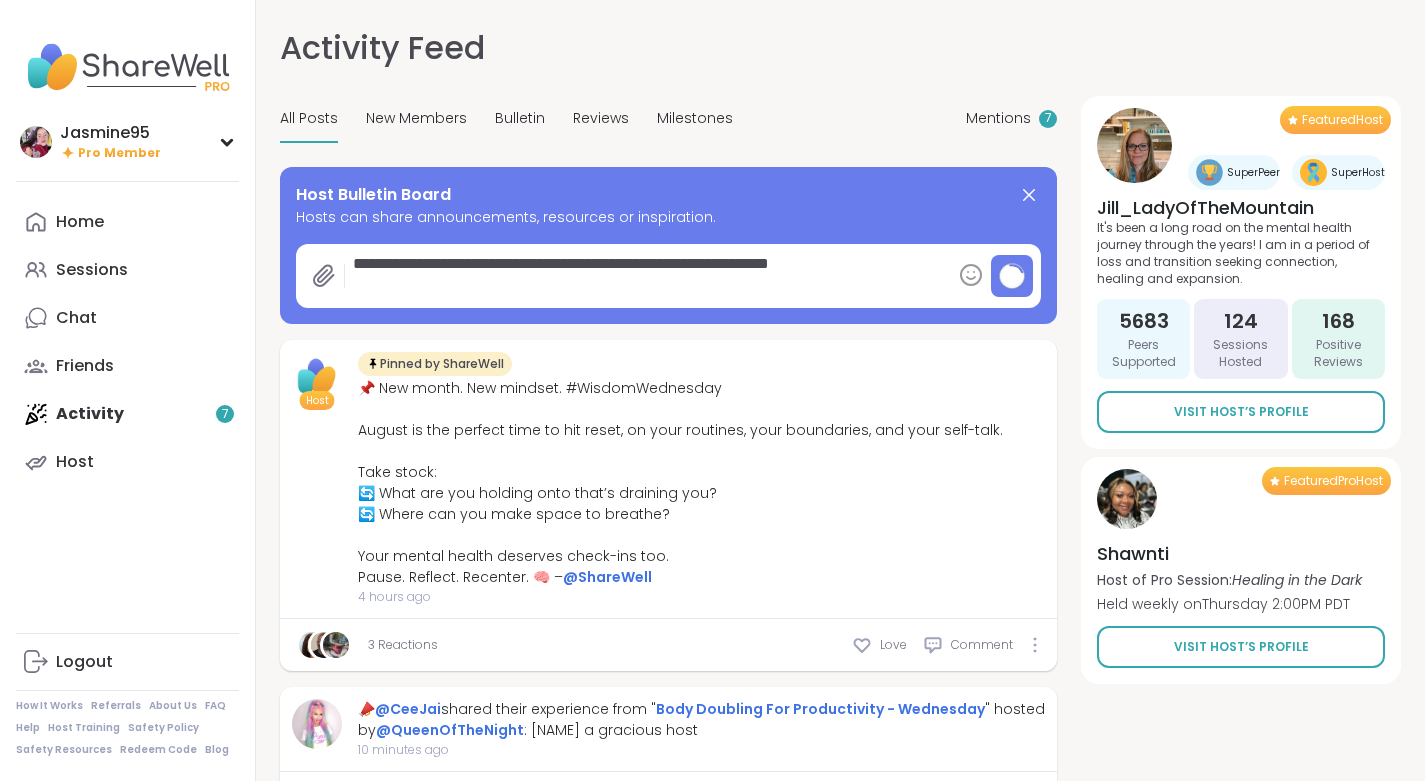 type on "*" 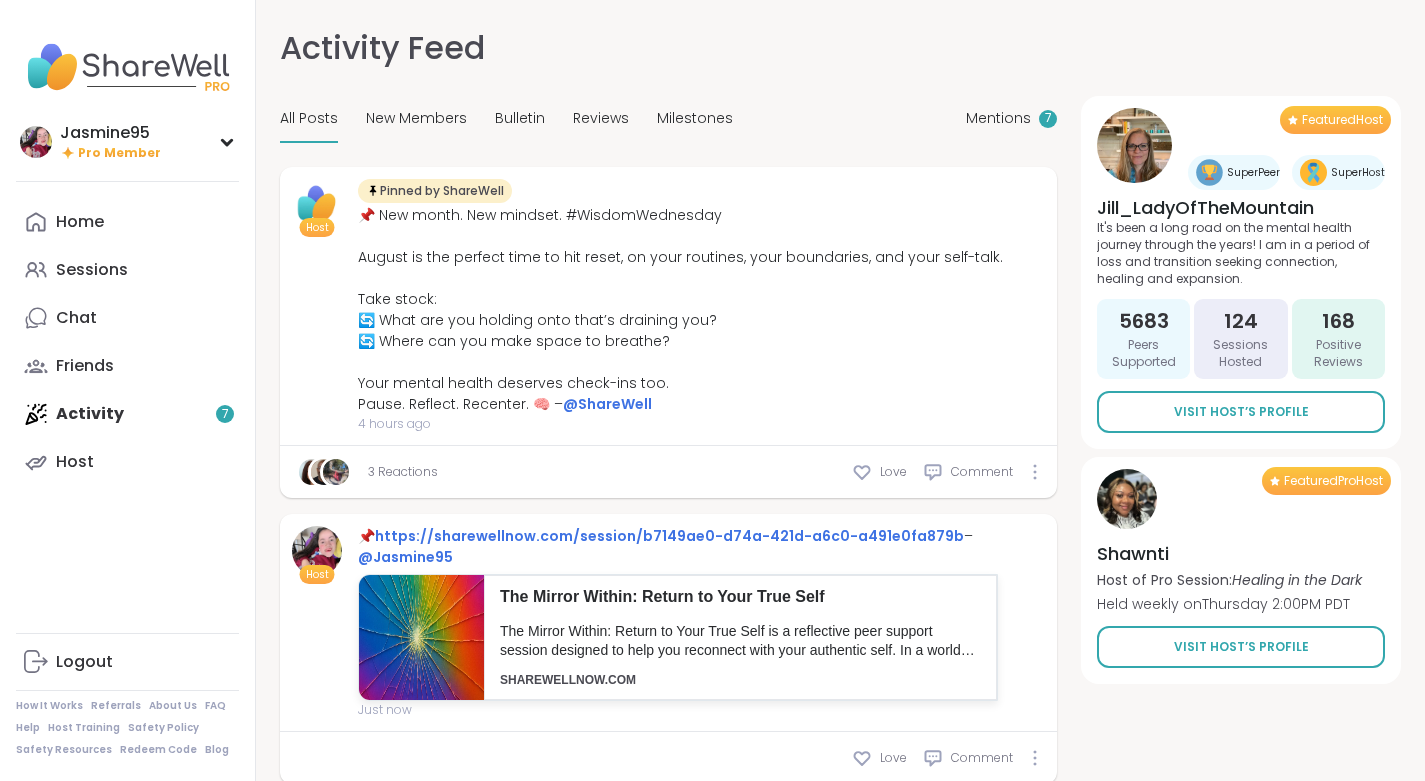 click on "Chat" at bounding box center [127, 318] 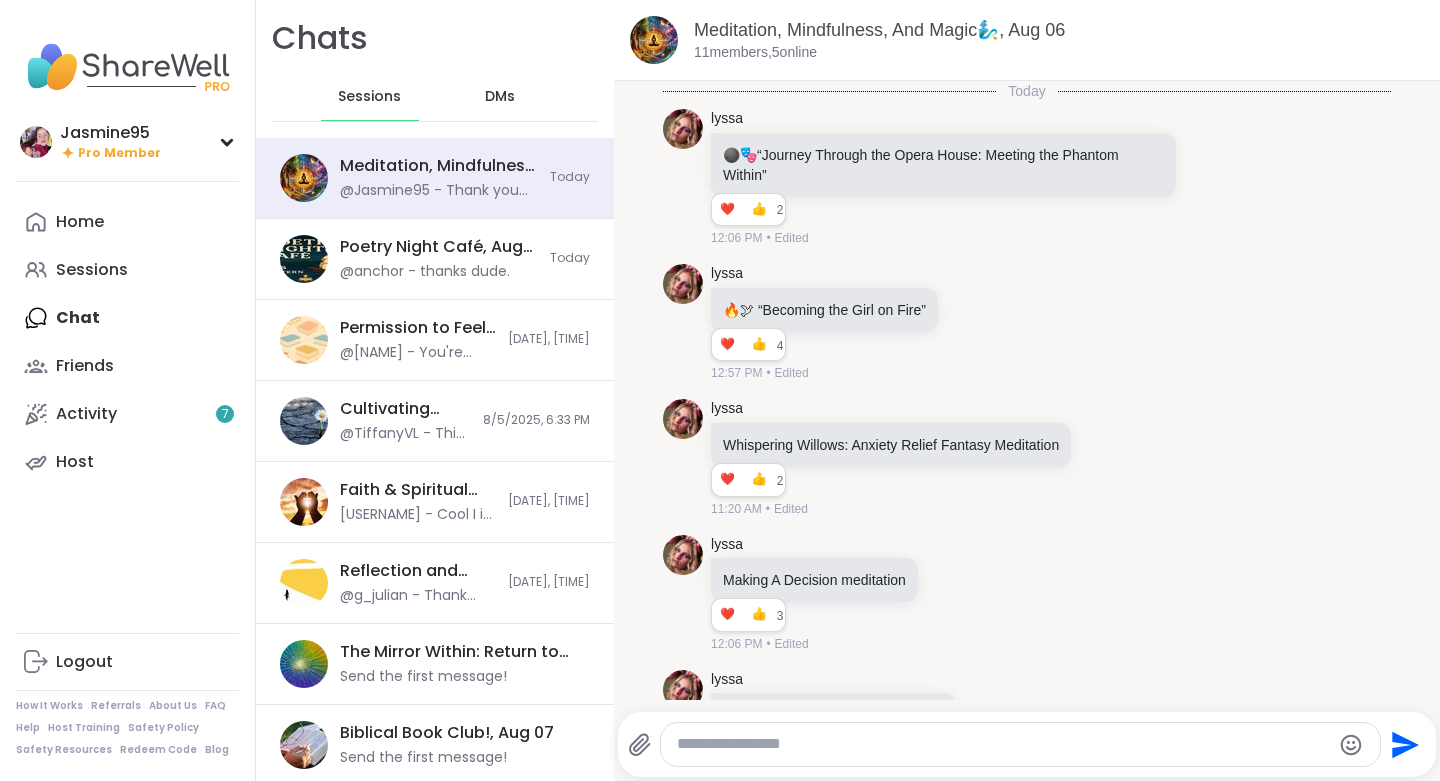 scroll, scrollTop: 6643, scrollLeft: 0, axis: vertical 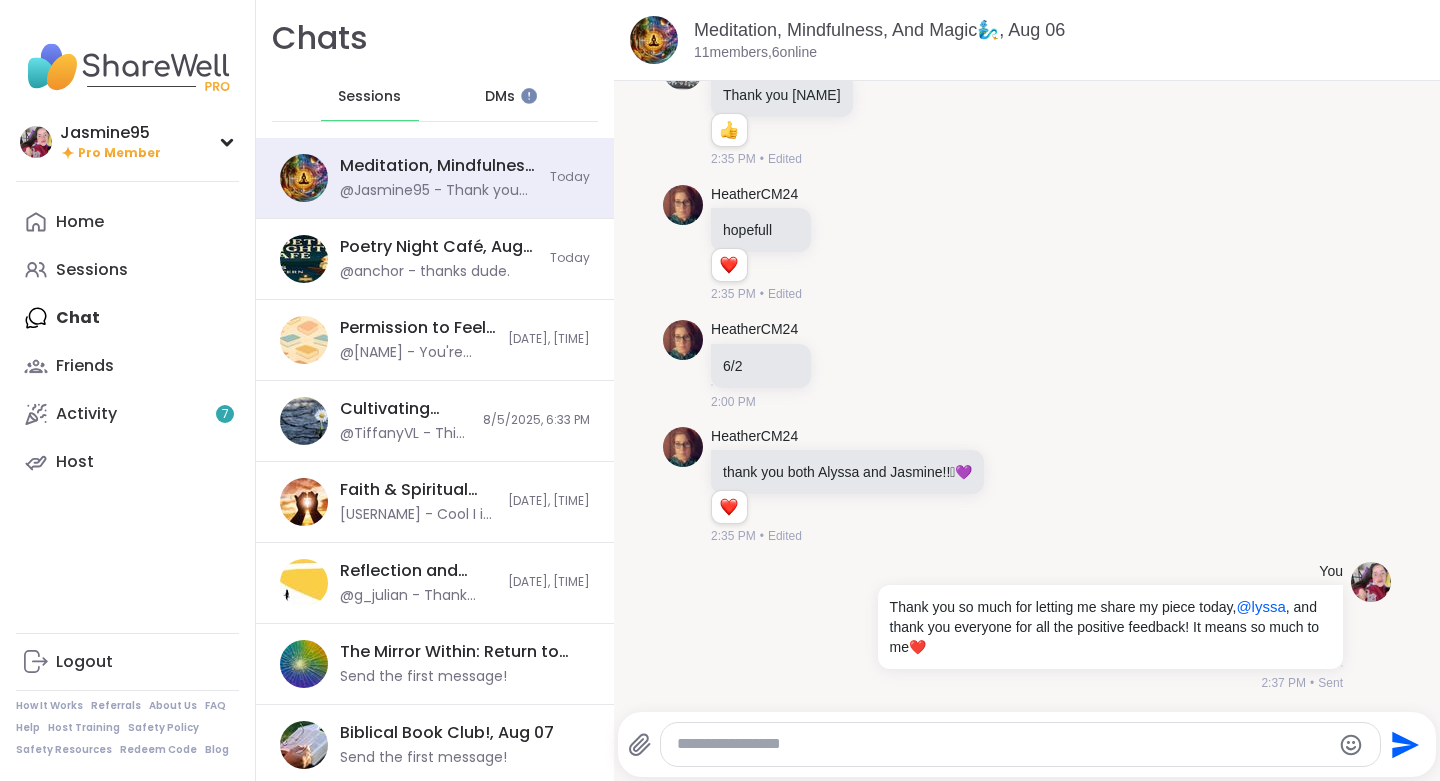 click on "DMs" at bounding box center [500, 97] 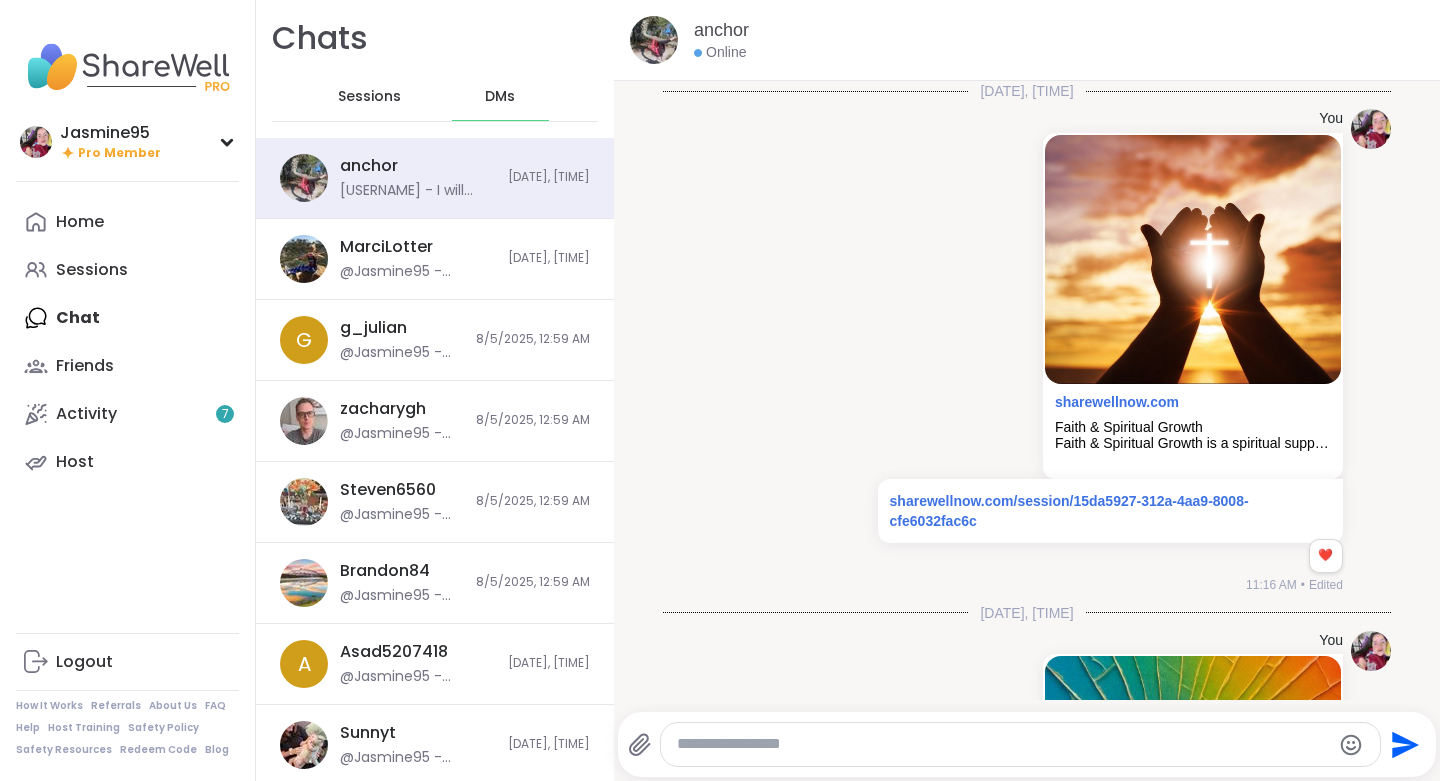 scroll, scrollTop: 2274, scrollLeft: 0, axis: vertical 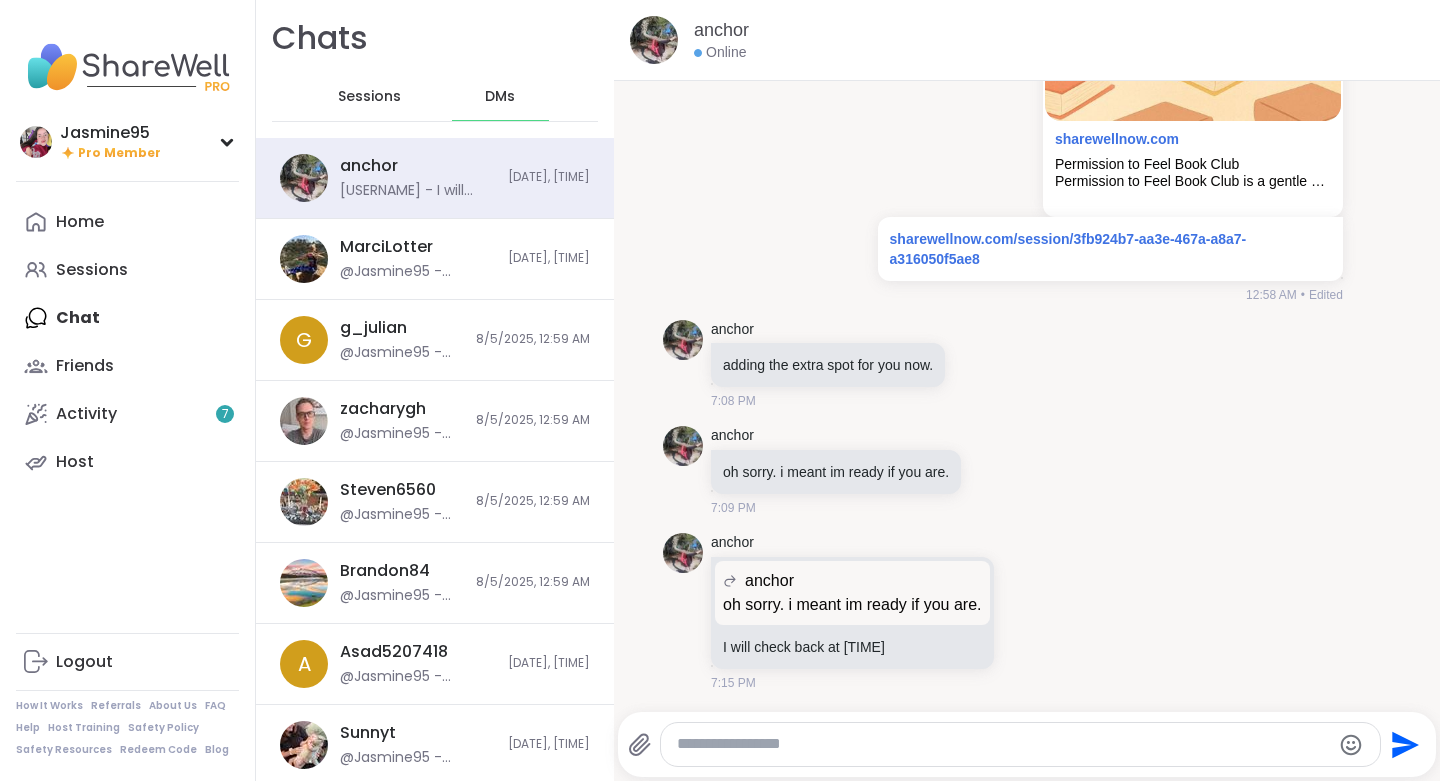 click at bounding box center [1020, 744] 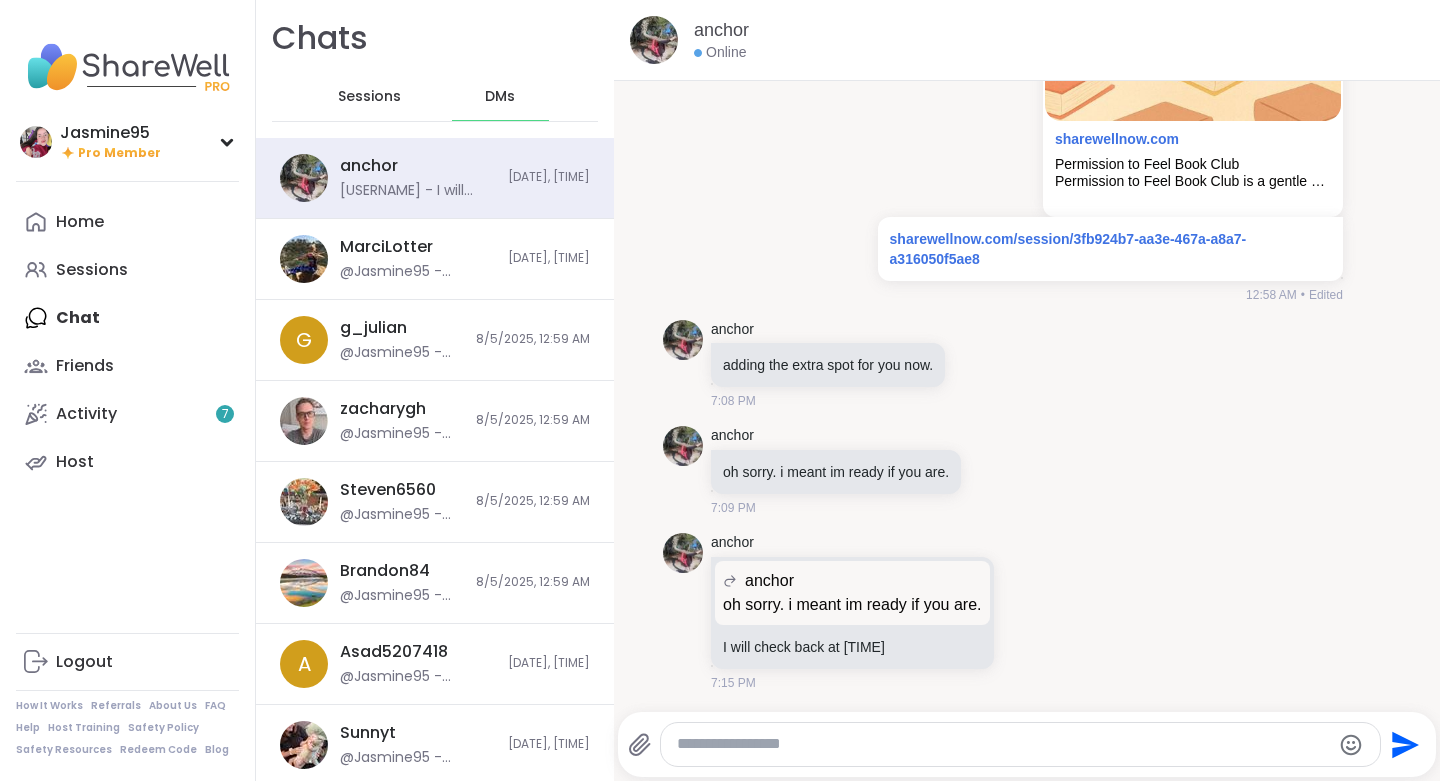 click at bounding box center [1003, 744] 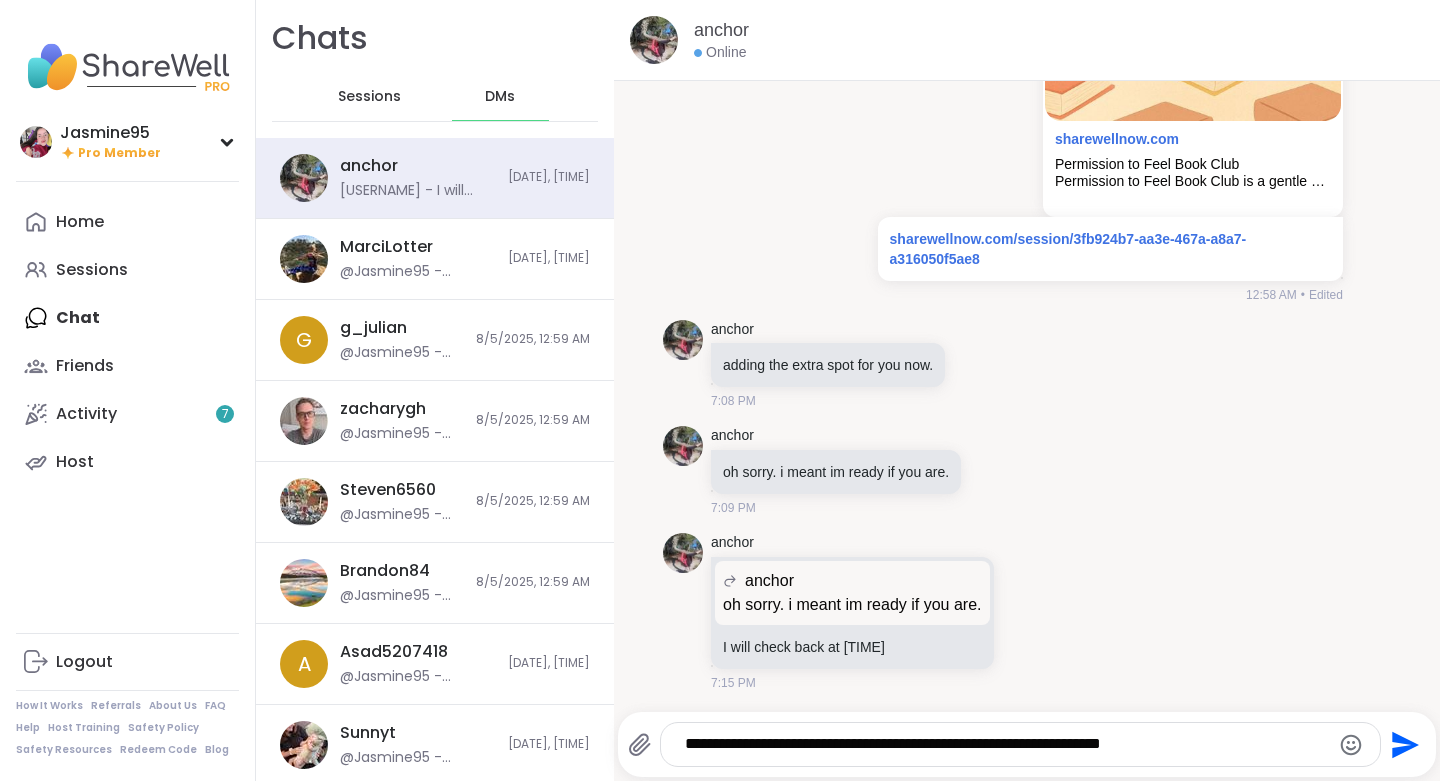 type 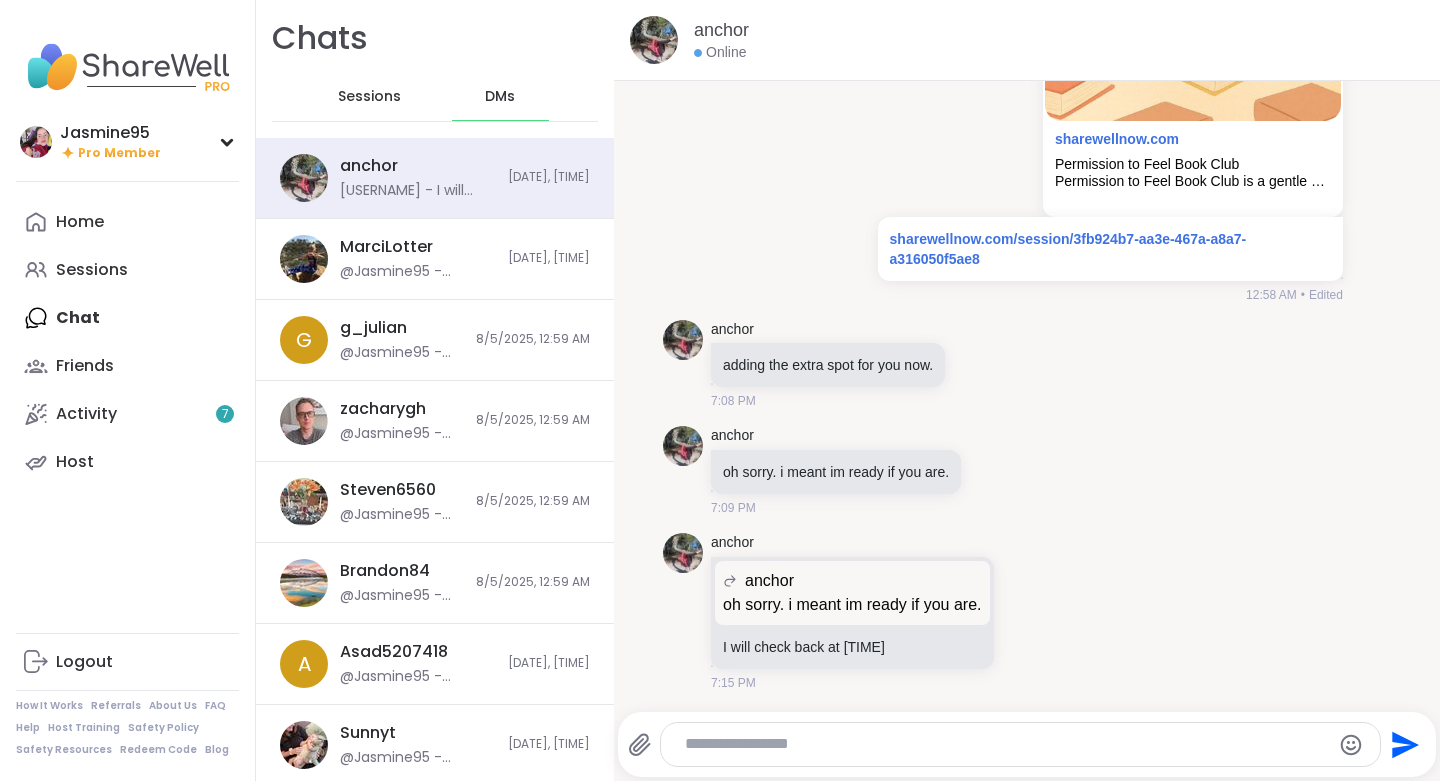 scroll, scrollTop: 2421, scrollLeft: 0, axis: vertical 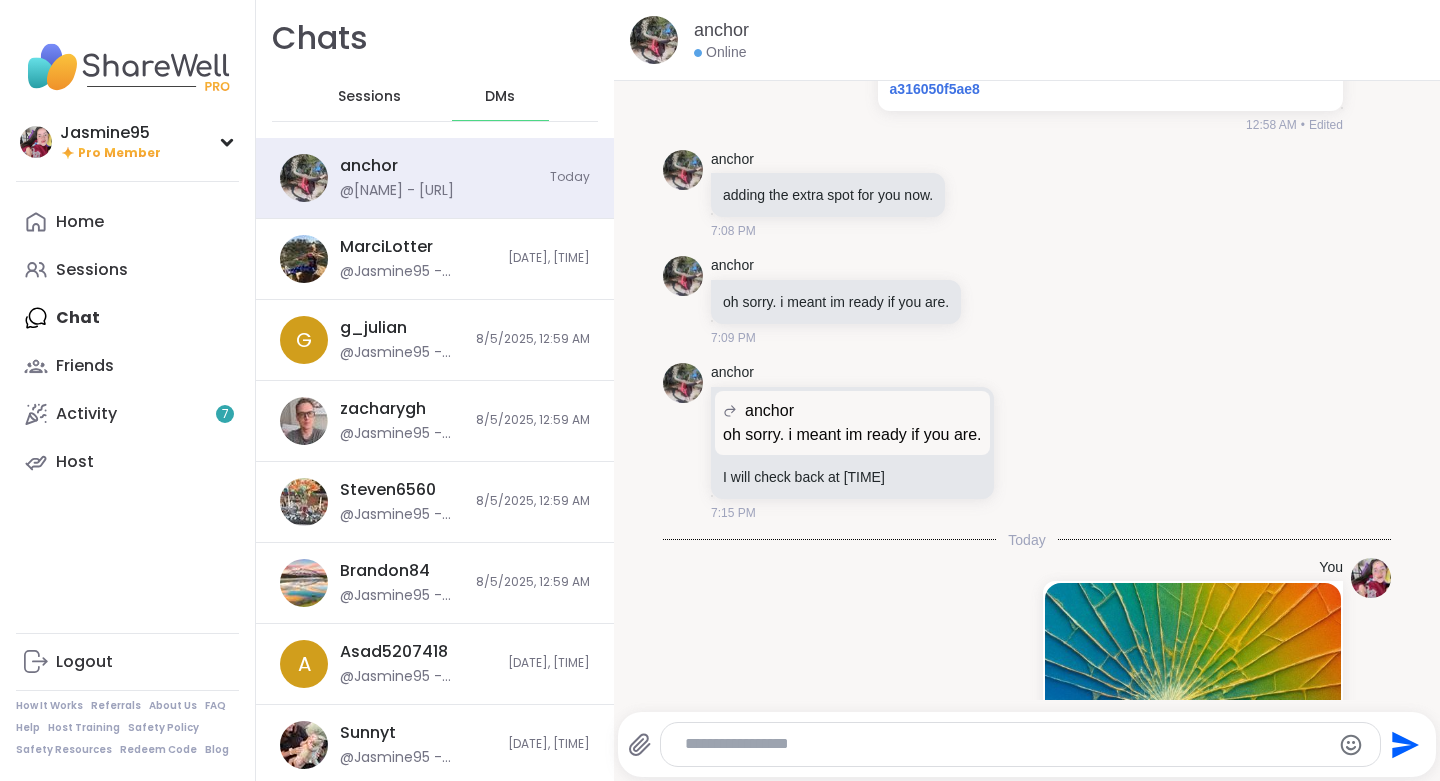 click on "@Jasmine95 - https://sharewellnow.com/session/3fb924b7-aa3e-467a-a8a7-a316050f5ae8" at bounding box center [418, 272] 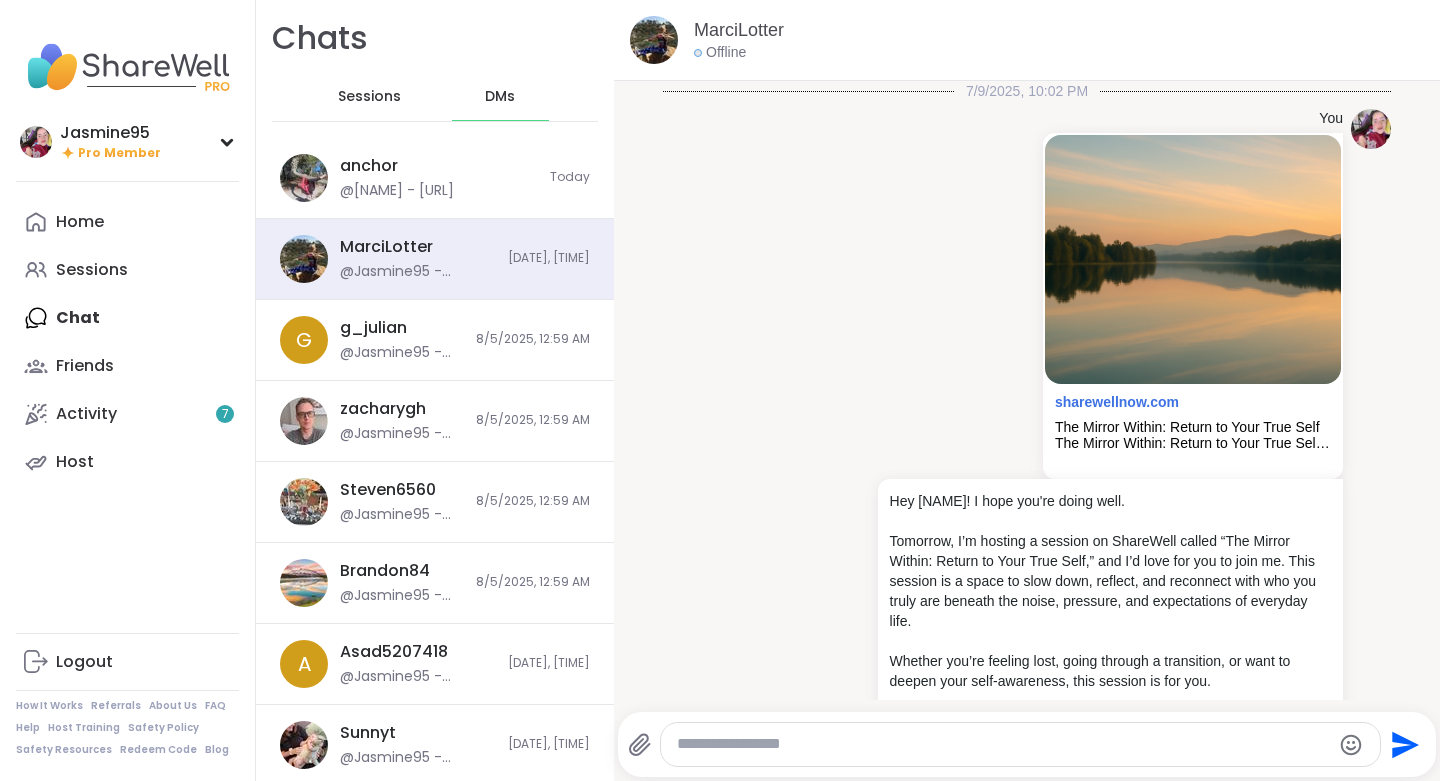 scroll, scrollTop: 5534, scrollLeft: 0, axis: vertical 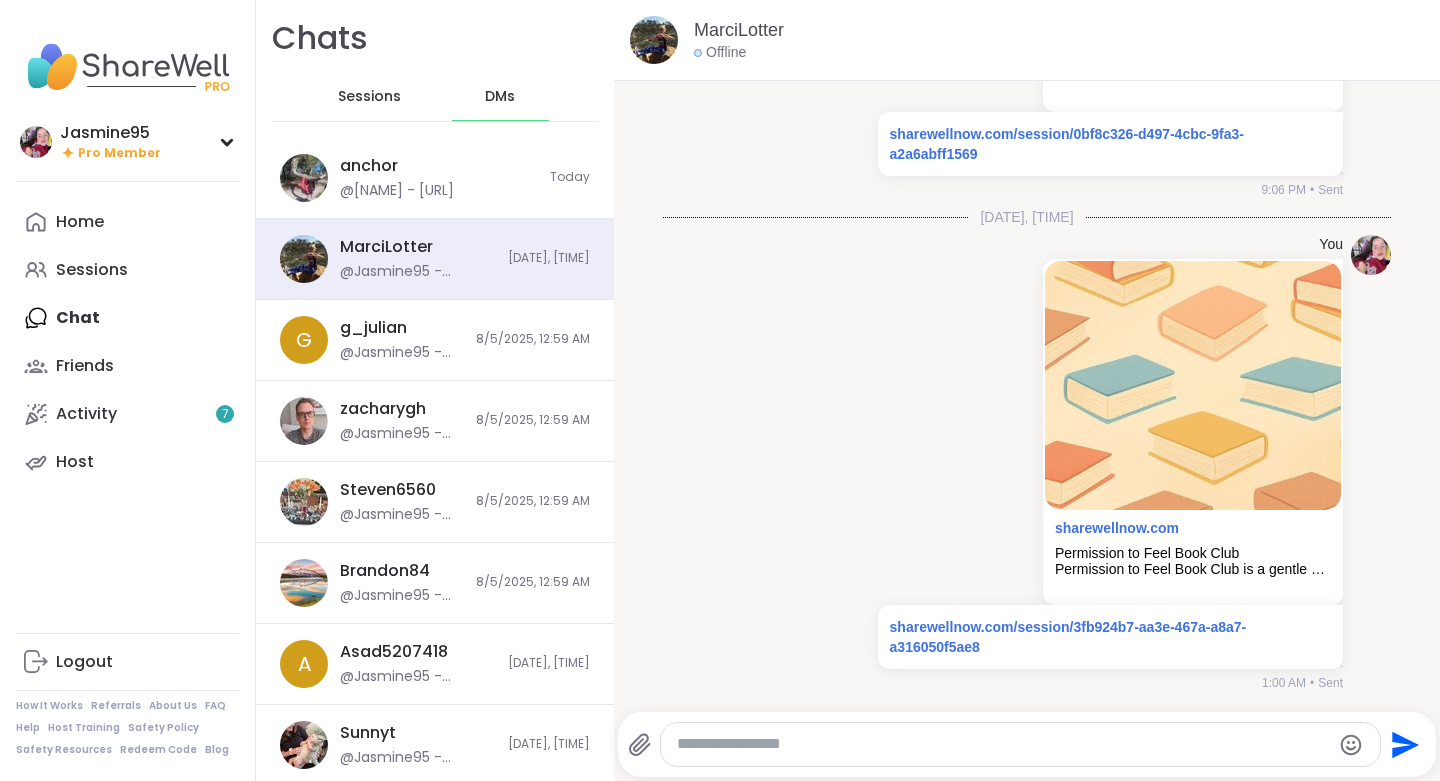 click at bounding box center (1003, 744) 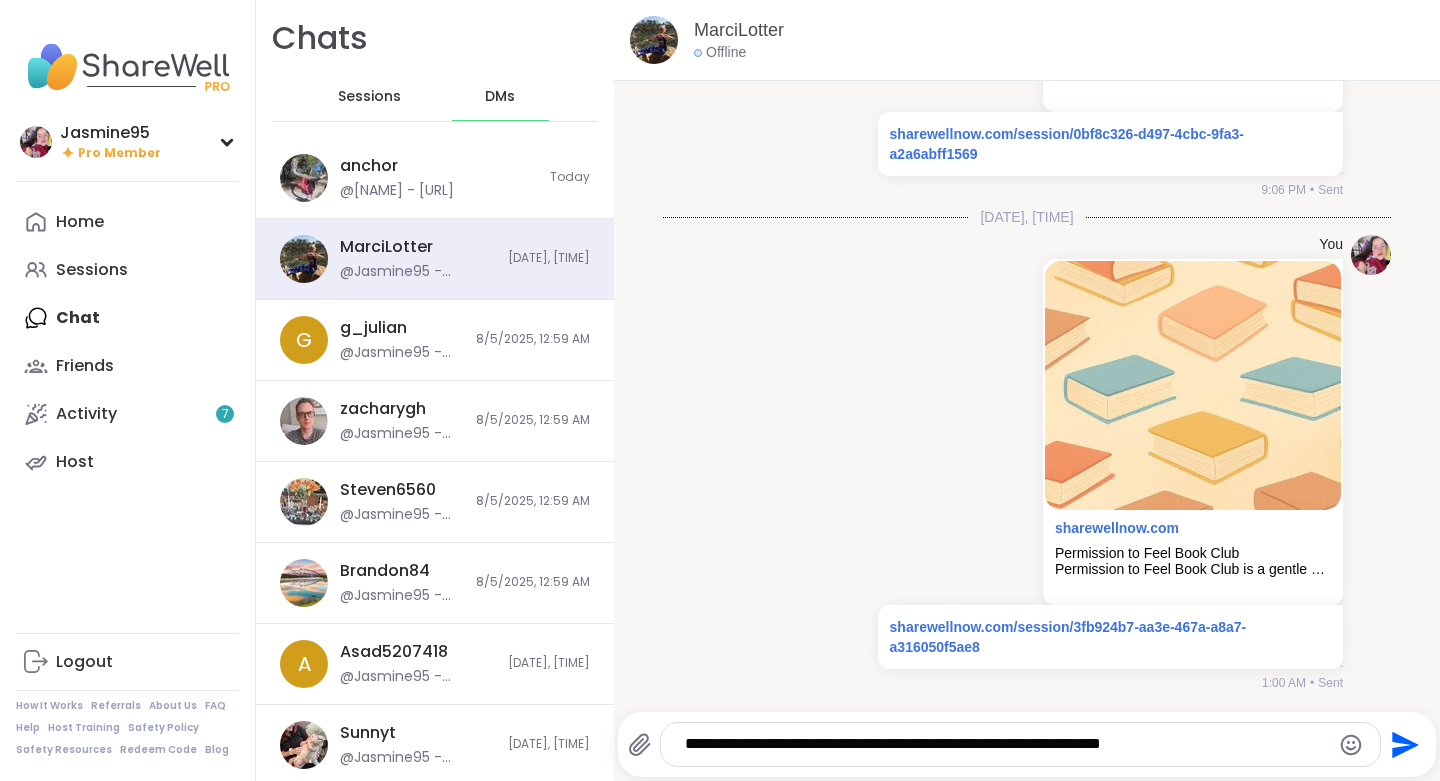 type 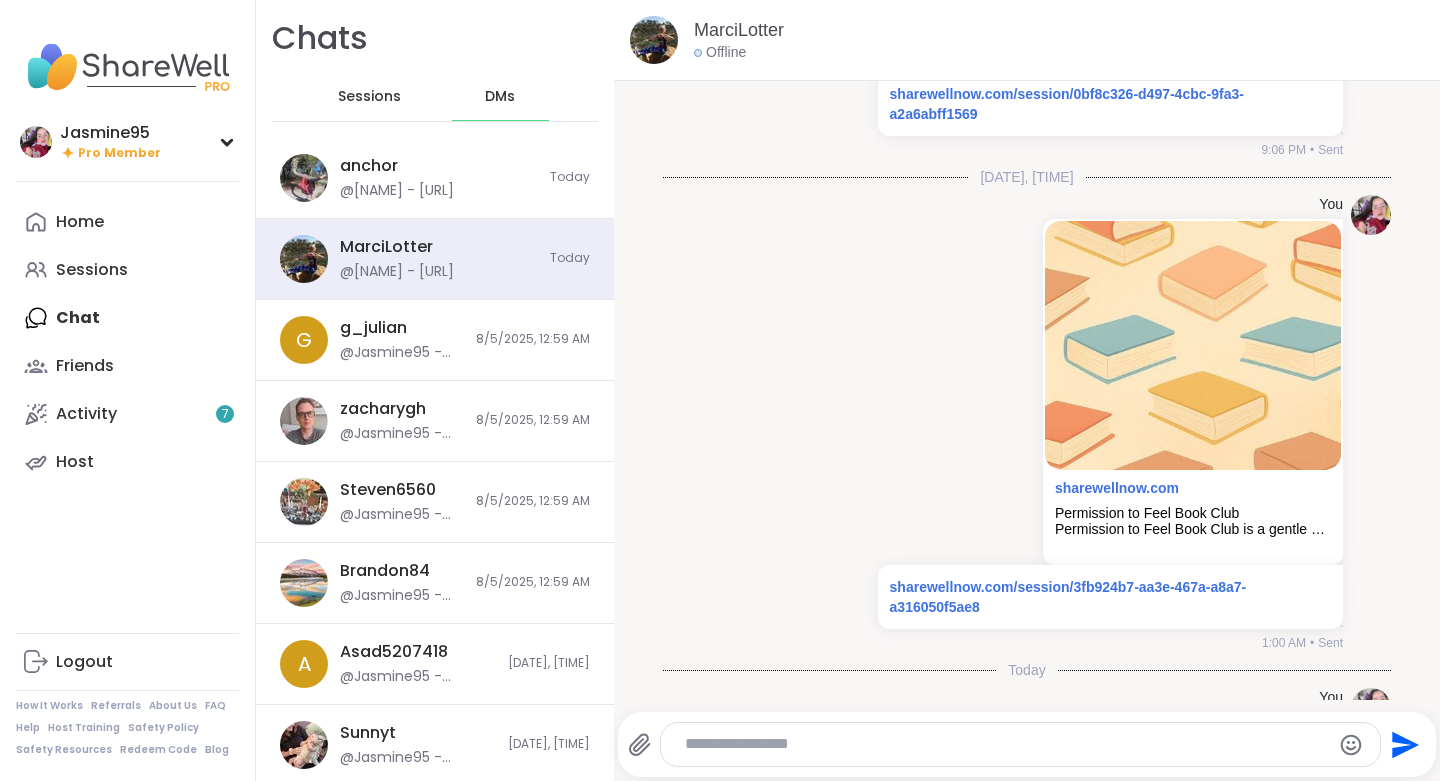 scroll, scrollTop: 5681, scrollLeft: 0, axis: vertical 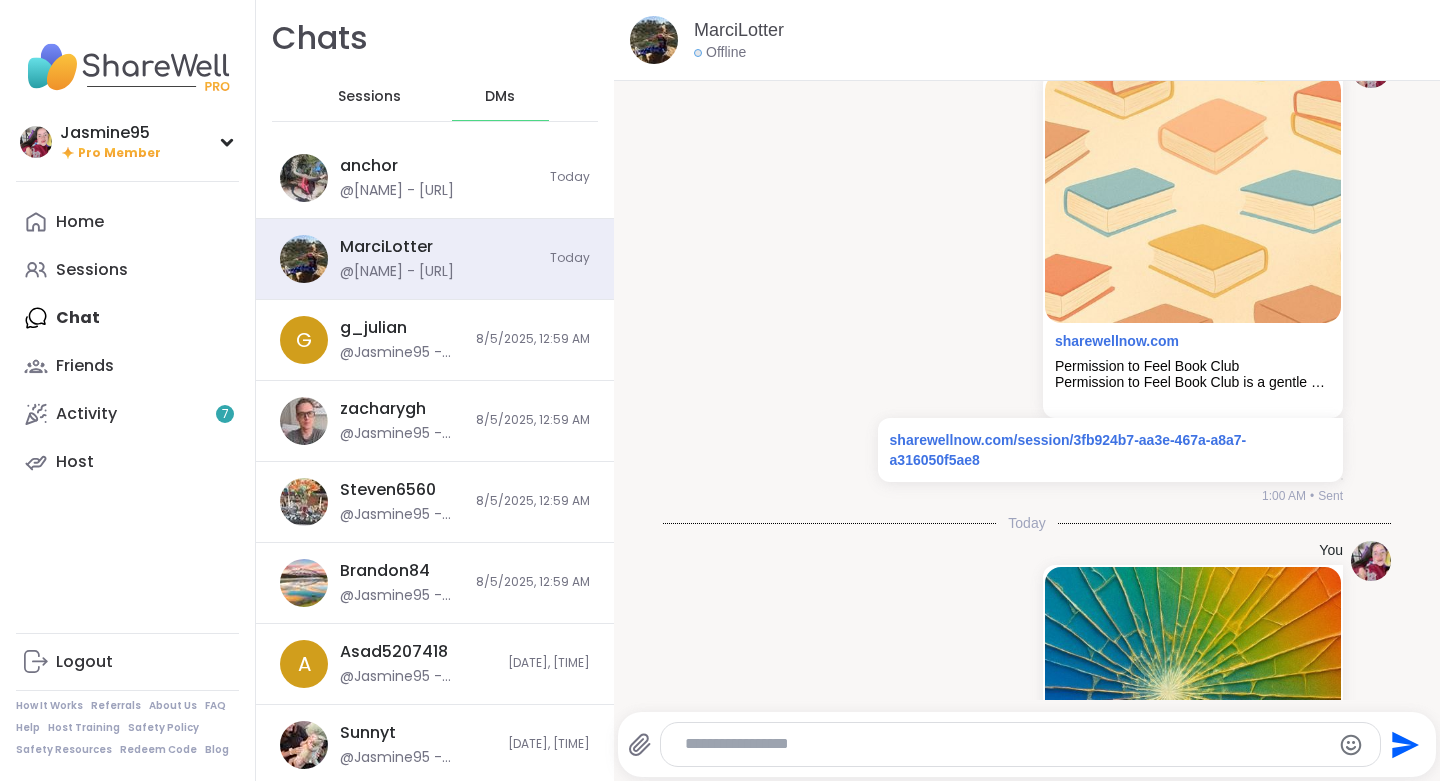 click on "[USERNAME] @[NAME] - [URL] [DATE], [TIME]" at bounding box center (435, 421) 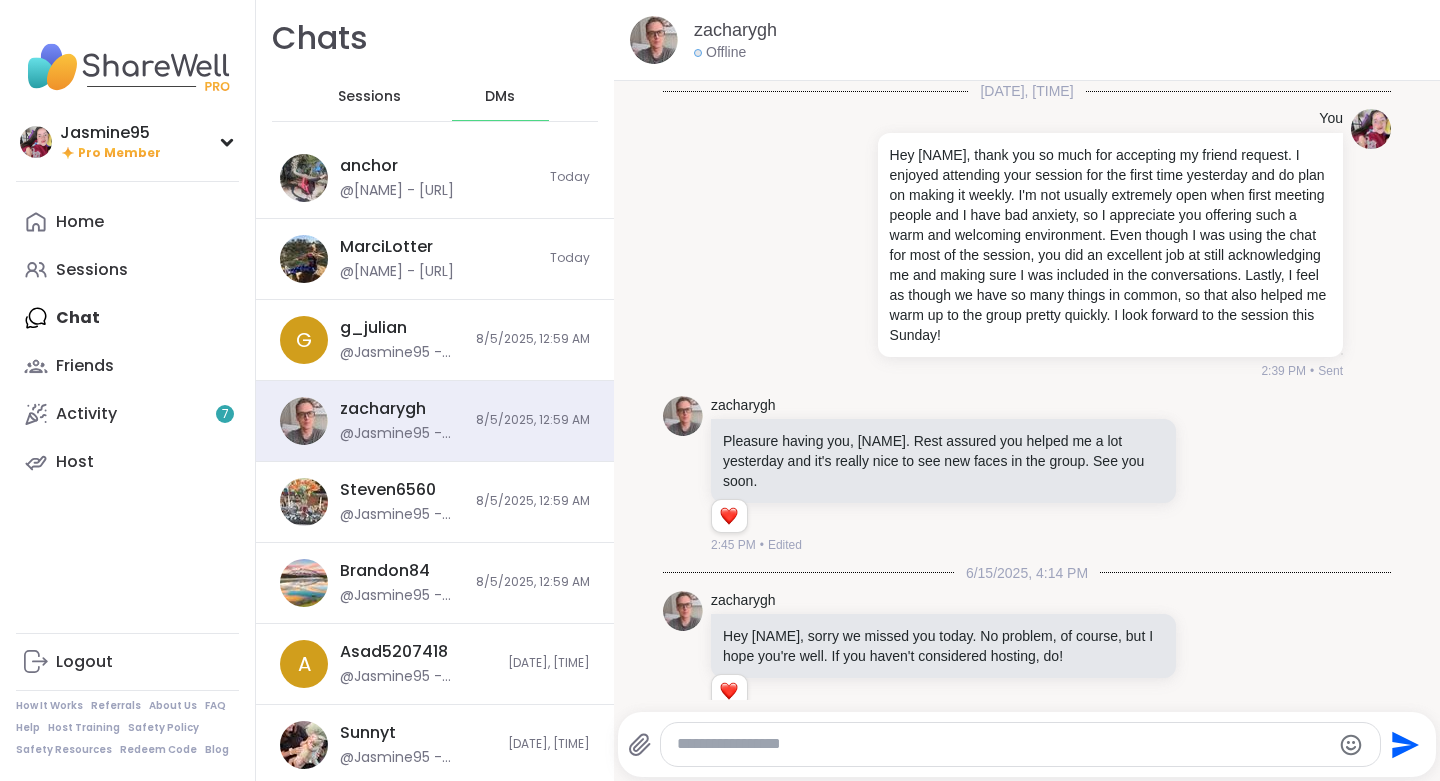 scroll, scrollTop: 3040, scrollLeft: 0, axis: vertical 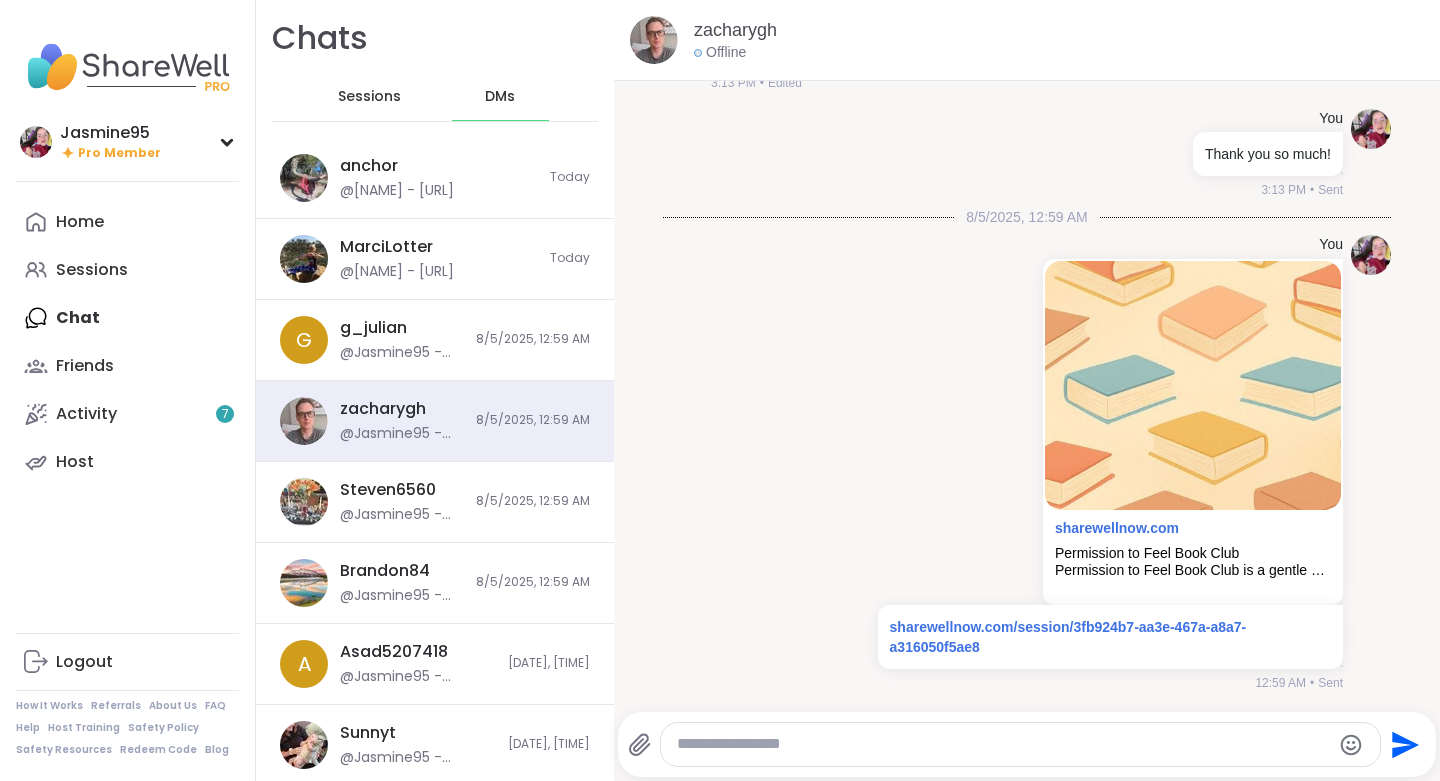 click at bounding box center [1003, 744] 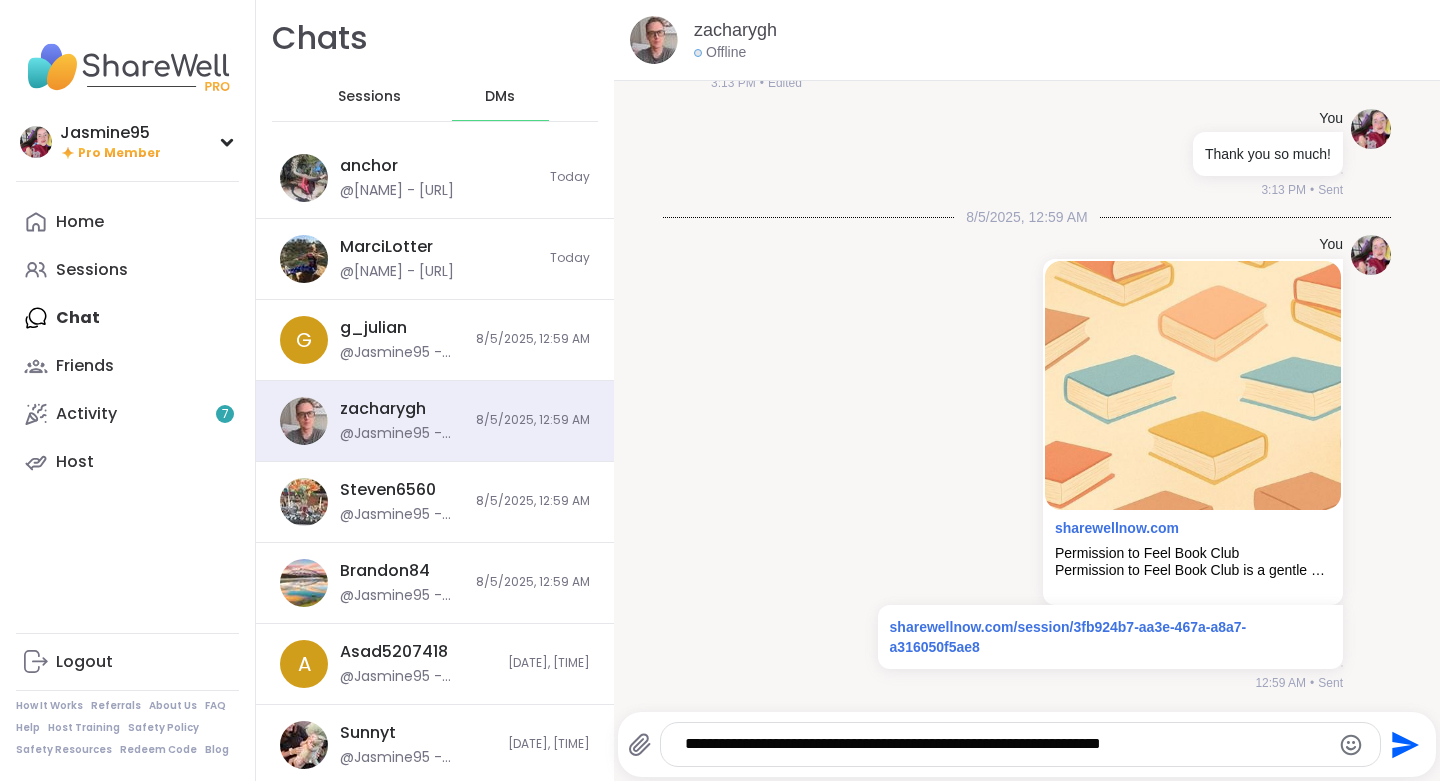 type 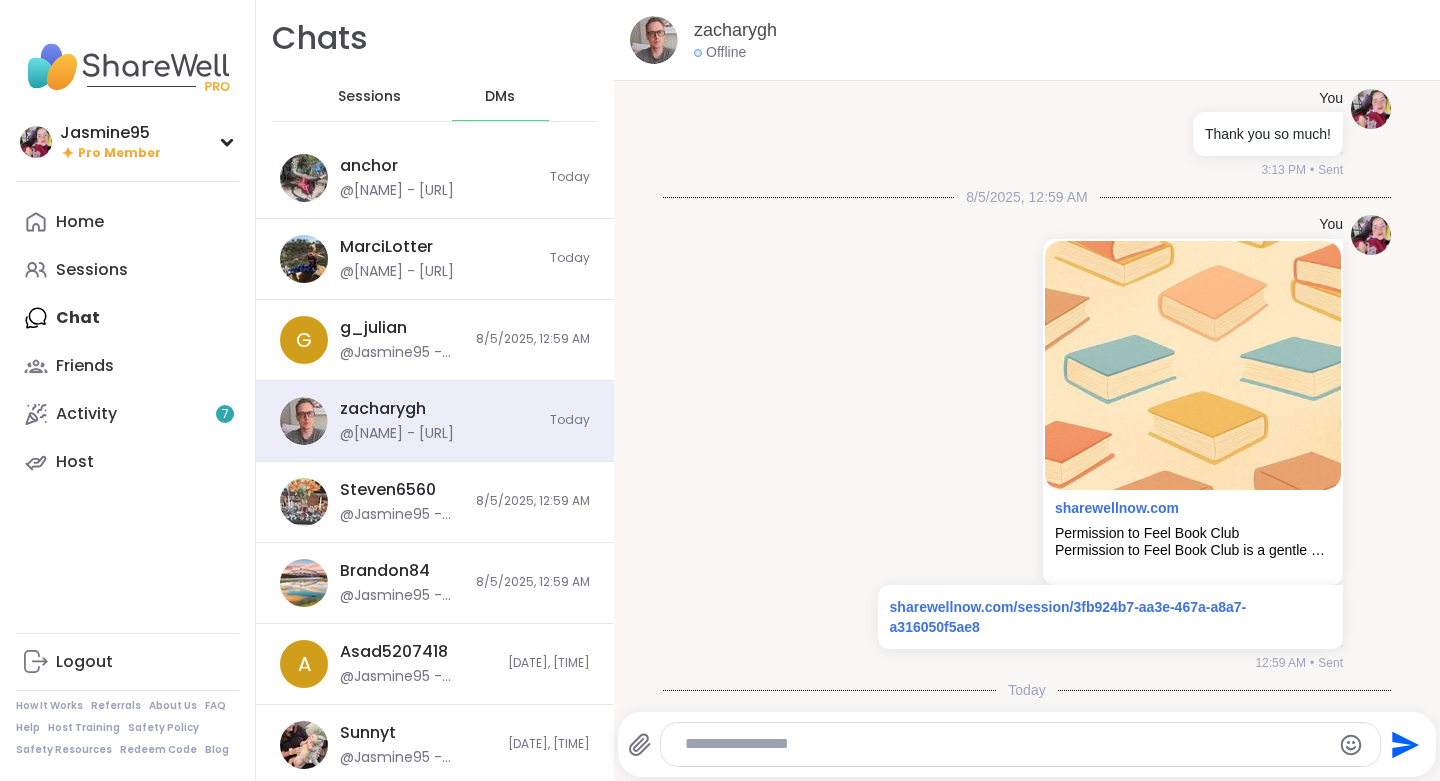 scroll, scrollTop: 3187, scrollLeft: 0, axis: vertical 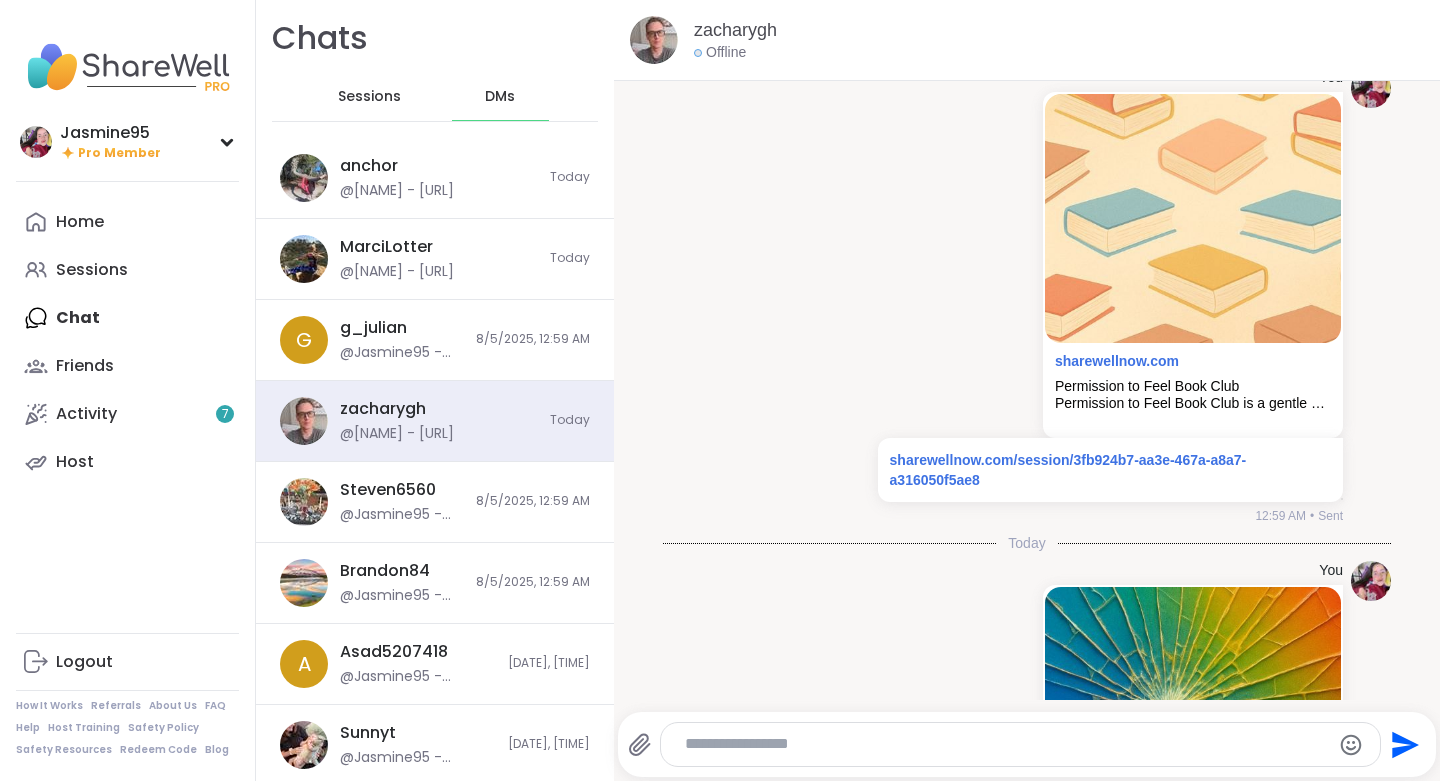 click on "[USERNAME] @[NAME] - [URL] [DATE], [TIME]" at bounding box center (435, 502) 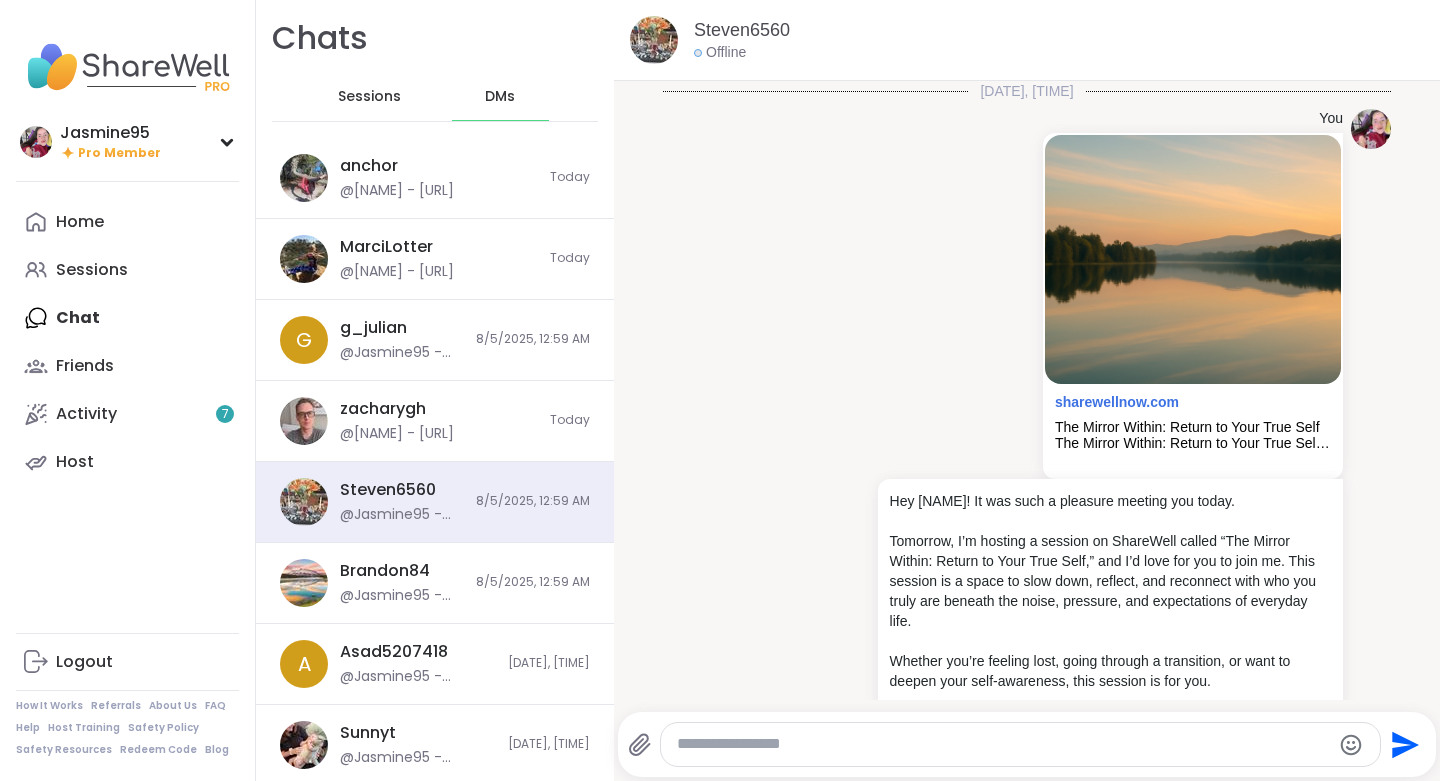 scroll, scrollTop: 5388, scrollLeft: 0, axis: vertical 